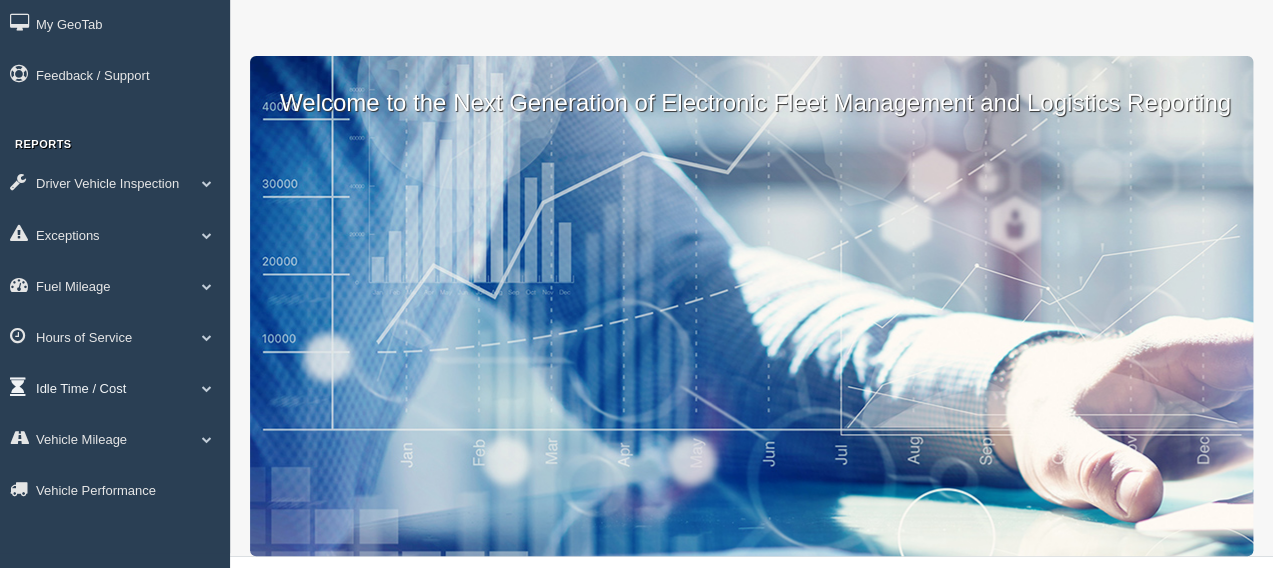 scroll, scrollTop: 111, scrollLeft: 0, axis: vertical 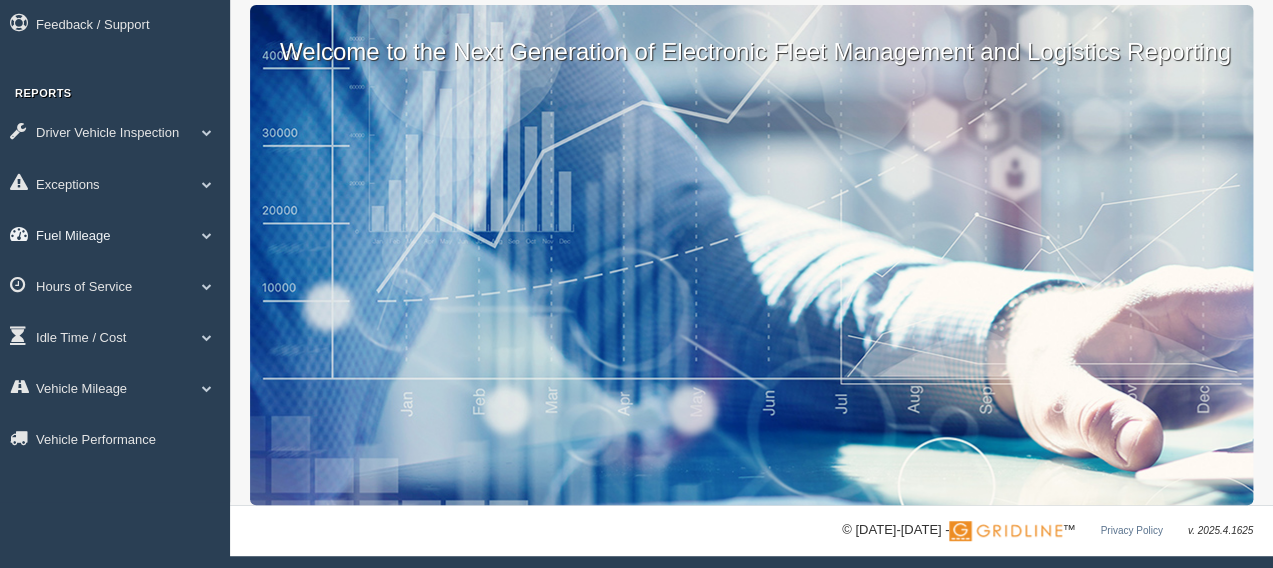 click on "Fuel Mileage" at bounding box center (115, 234) 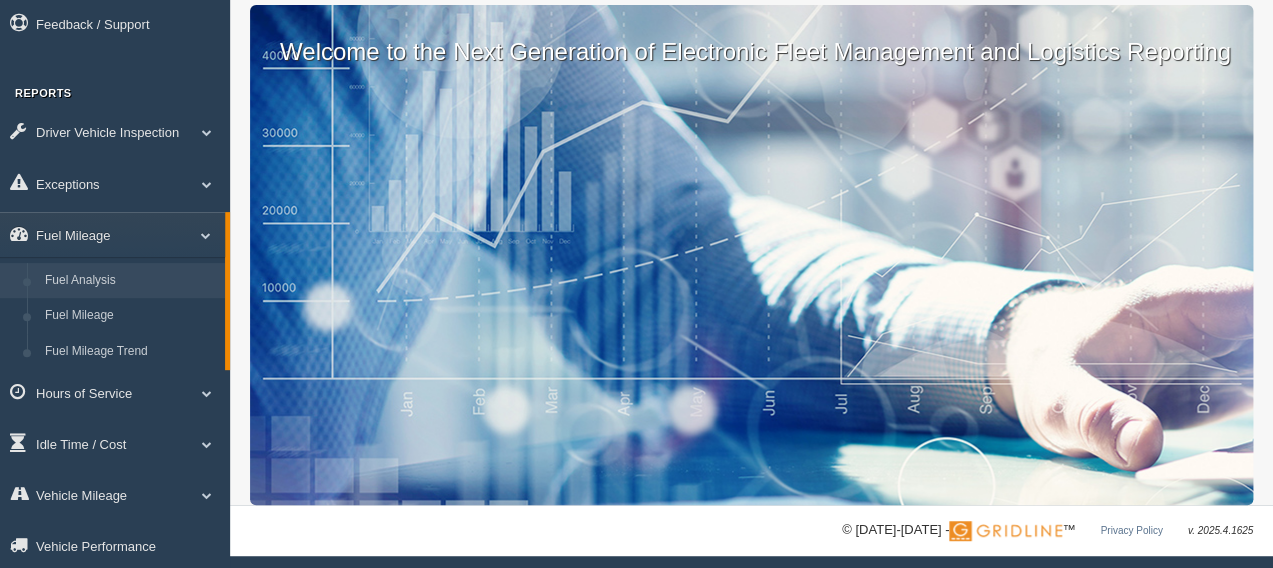 click on "Fuel Analysis" at bounding box center [130, 281] 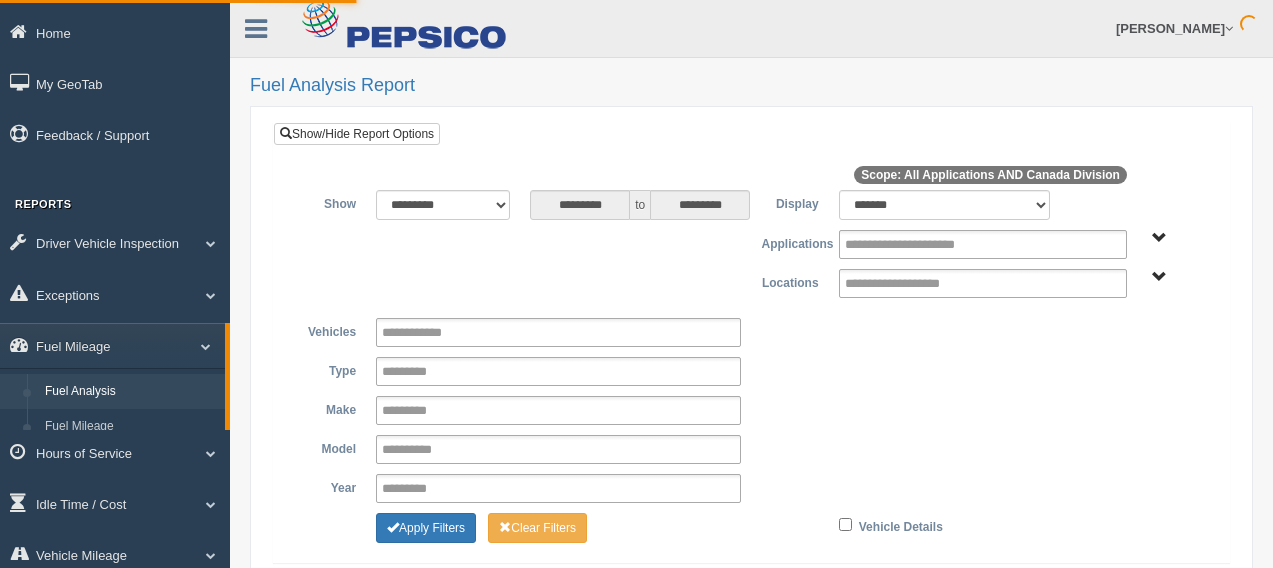 scroll, scrollTop: 0, scrollLeft: 0, axis: both 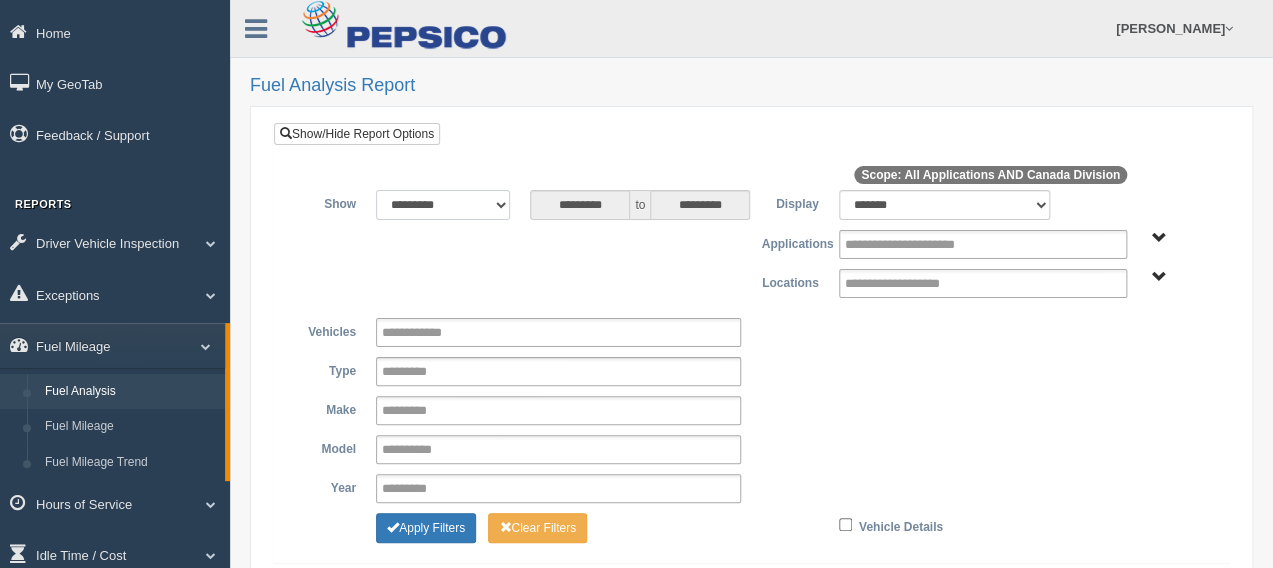 click on "**********" at bounding box center (443, 205) 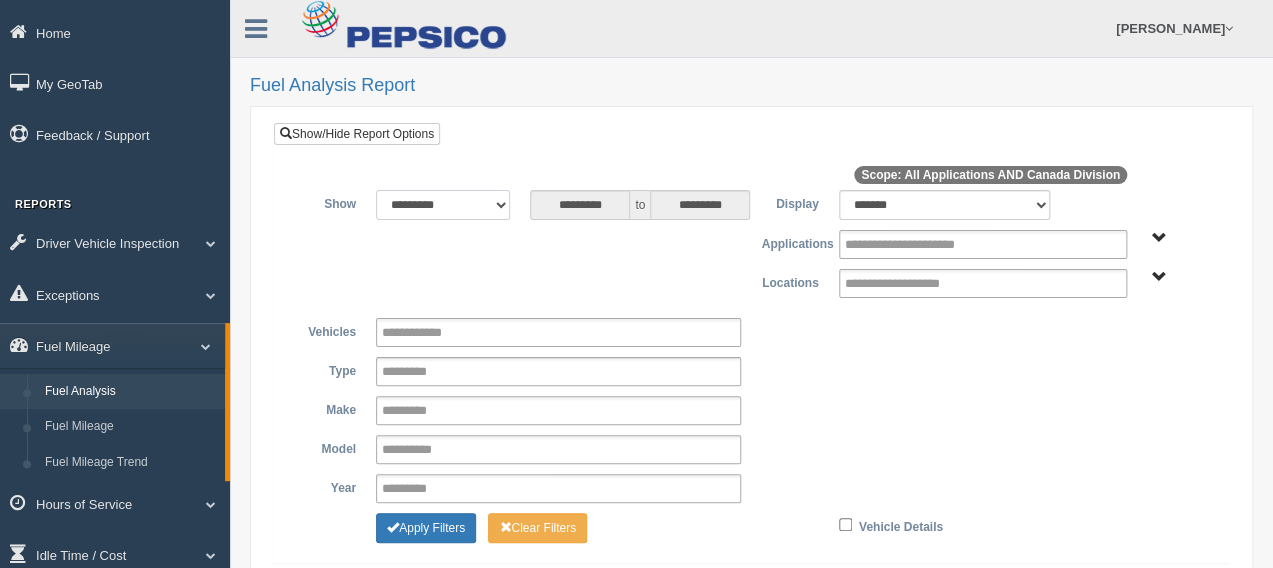 select on "*********" 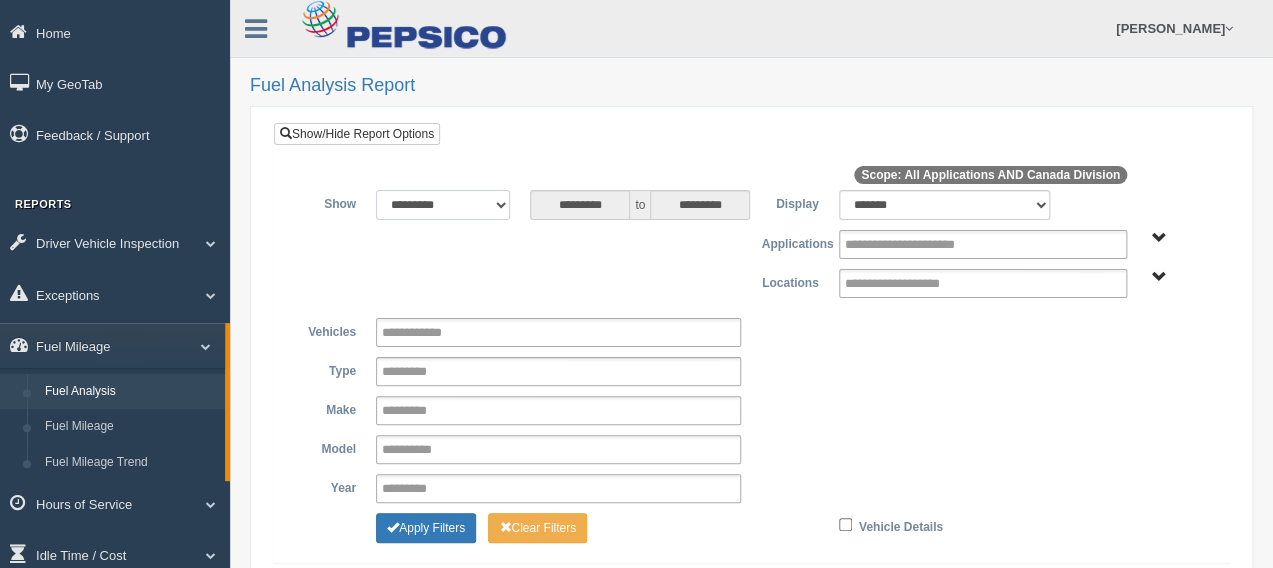 click on "**********" at bounding box center [443, 205] 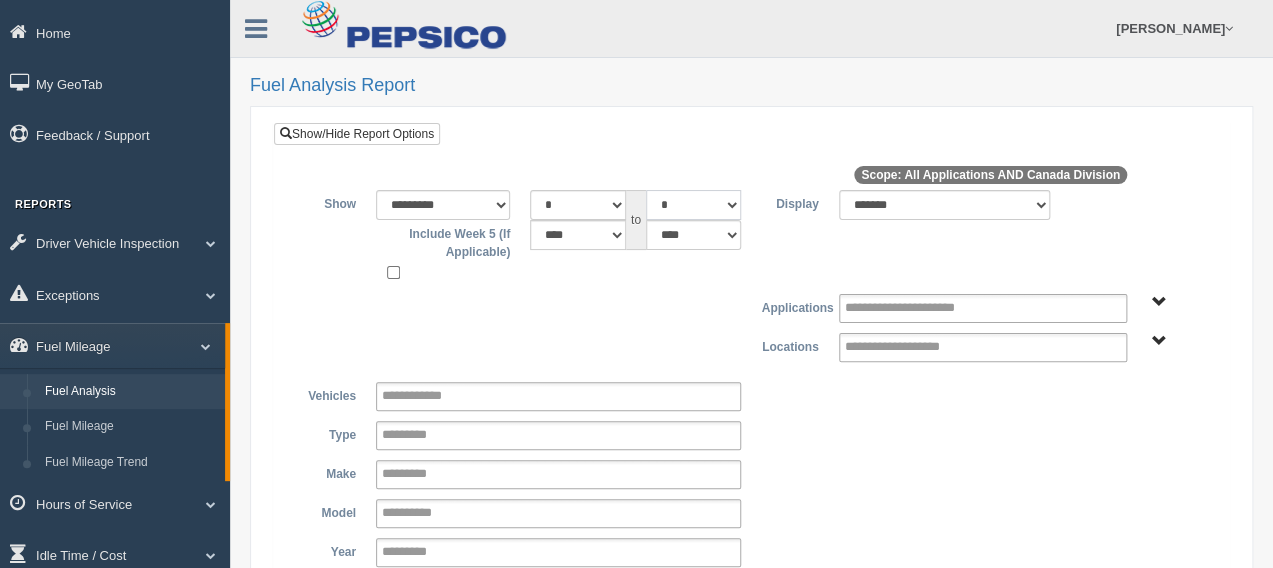 click on "*
*
*
*
*
*
*
*
*
**
**
**
**" at bounding box center [693, 205] 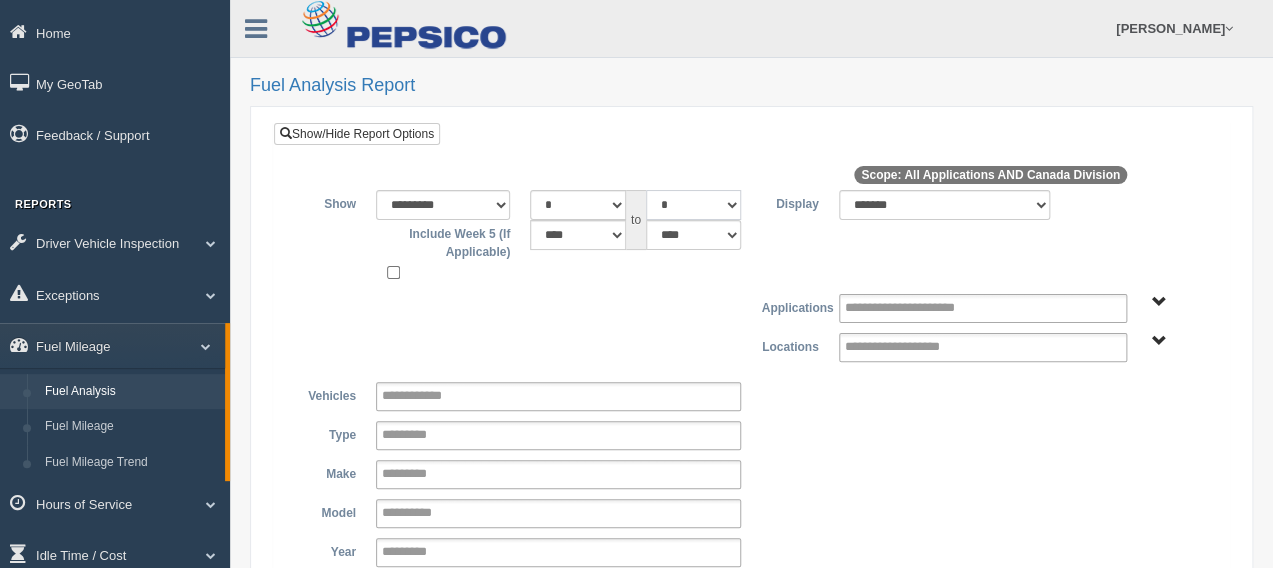 select on "*" 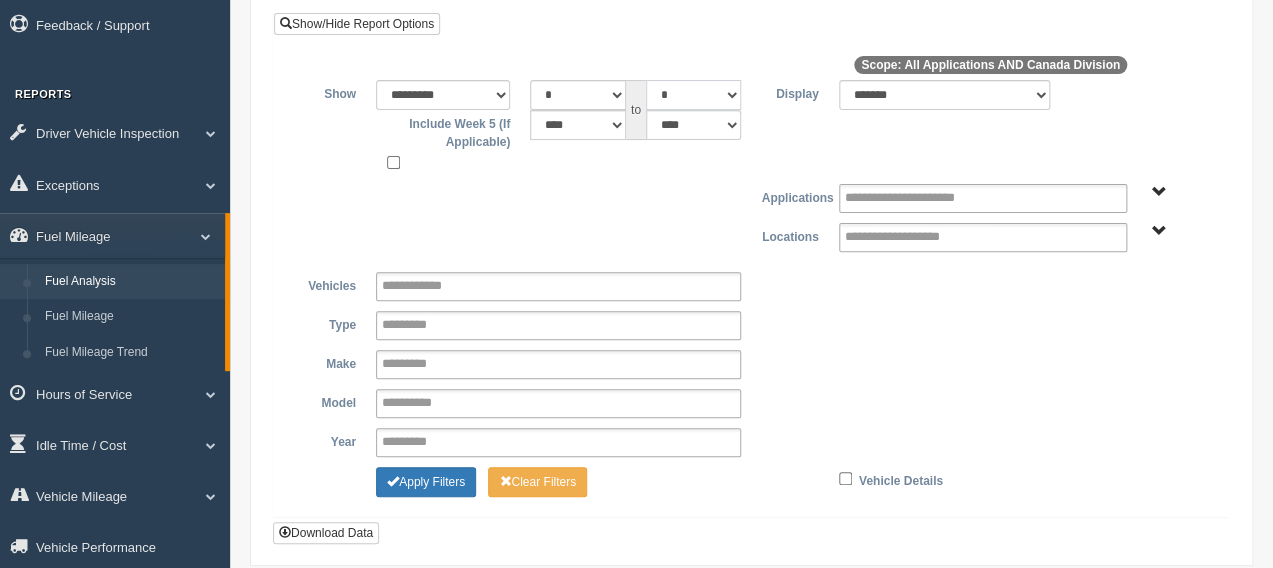 scroll, scrollTop: 111, scrollLeft: 0, axis: vertical 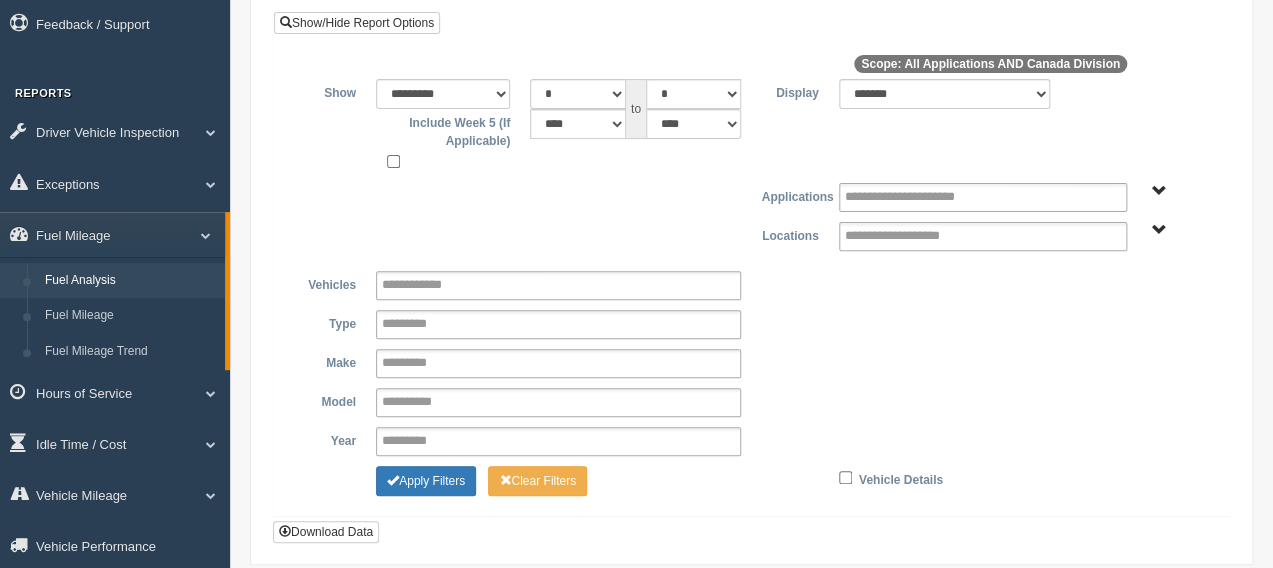 click on "Application" at bounding box center [1159, 191] 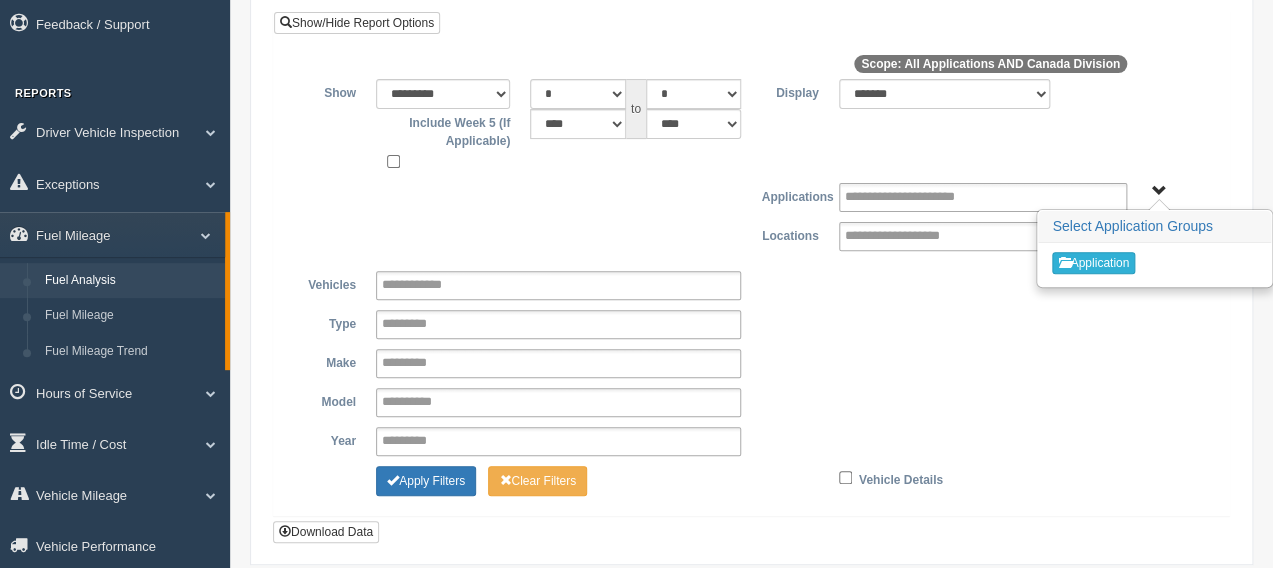 click on "Application" at bounding box center [1093, 263] 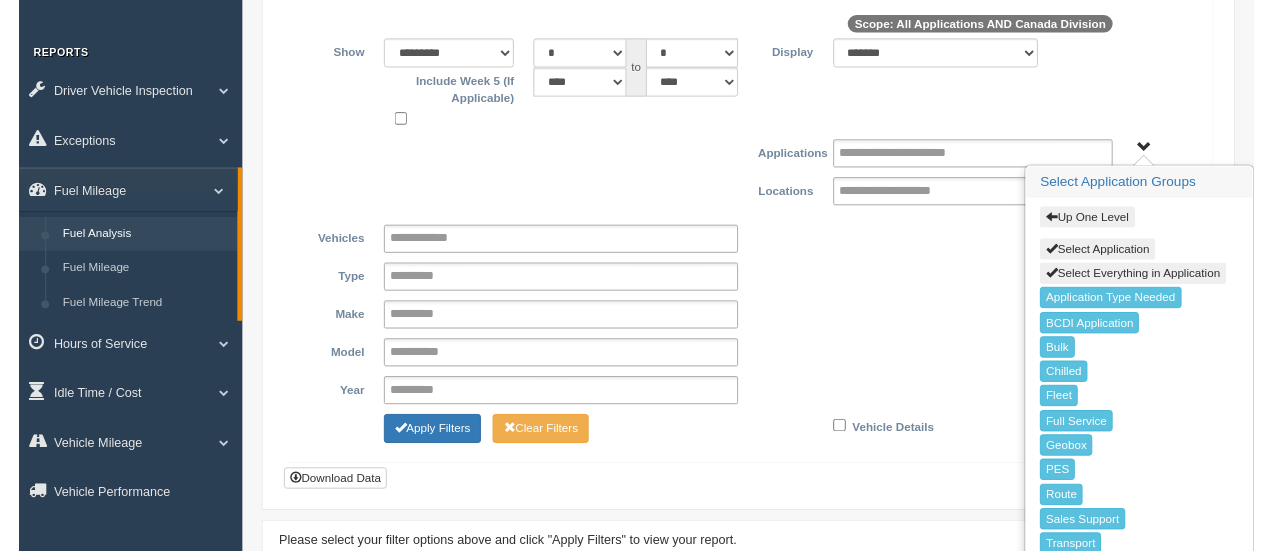 scroll, scrollTop: 222, scrollLeft: 0, axis: vertical 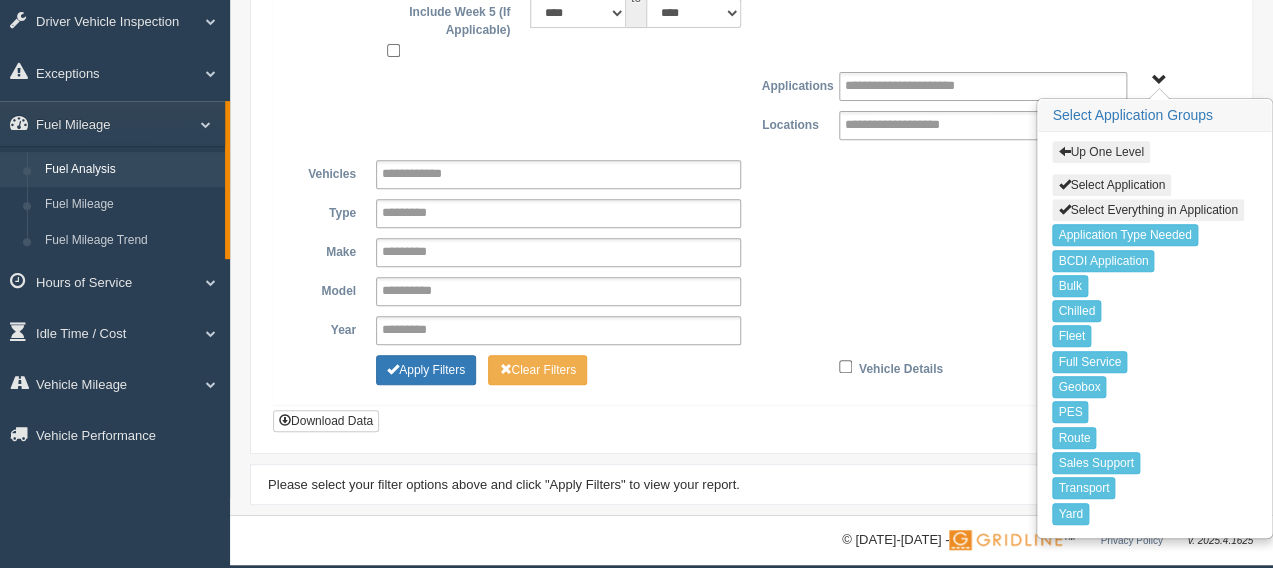 click on "Up One Level" at bounding box center (1100, 152) 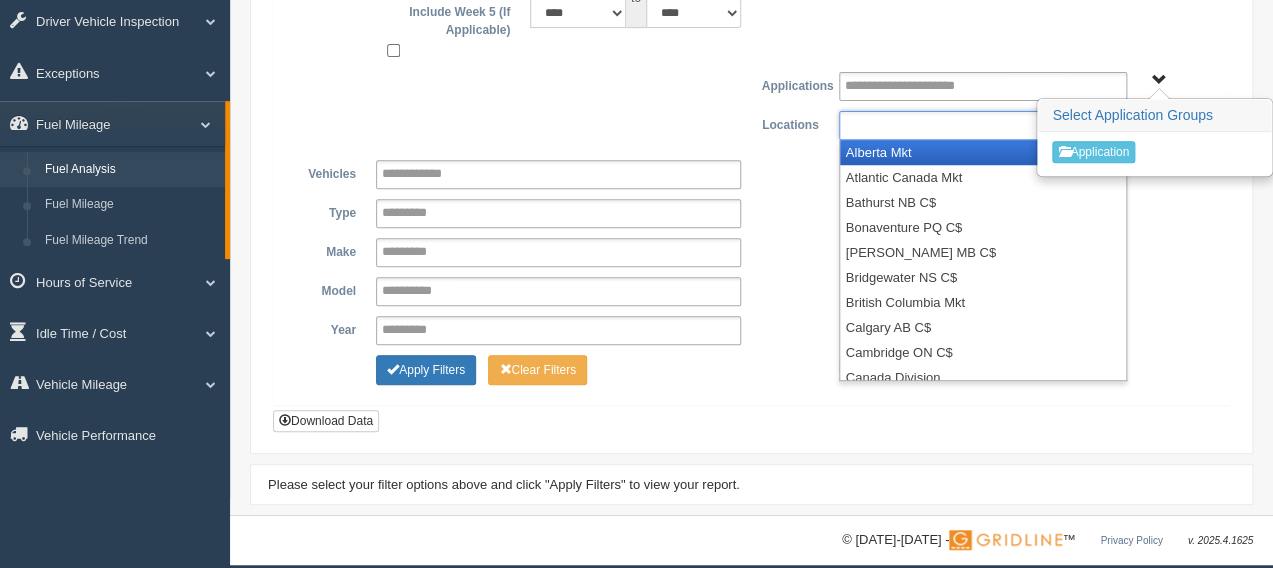 click at bounding box center (914, 125) 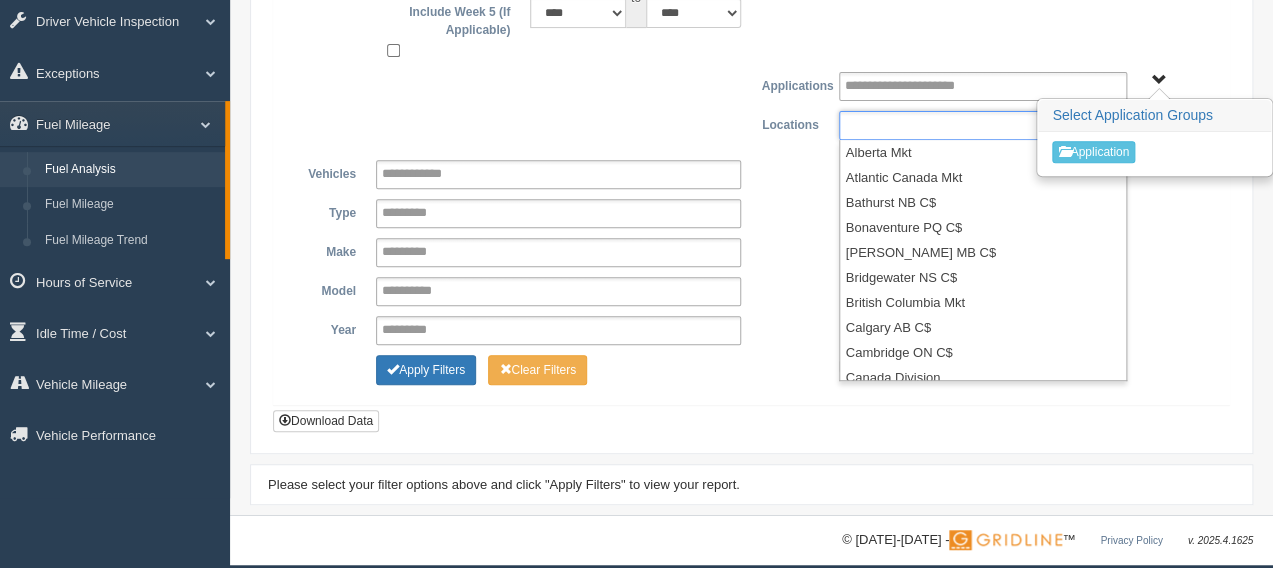 click at bounding box center [914, 125] 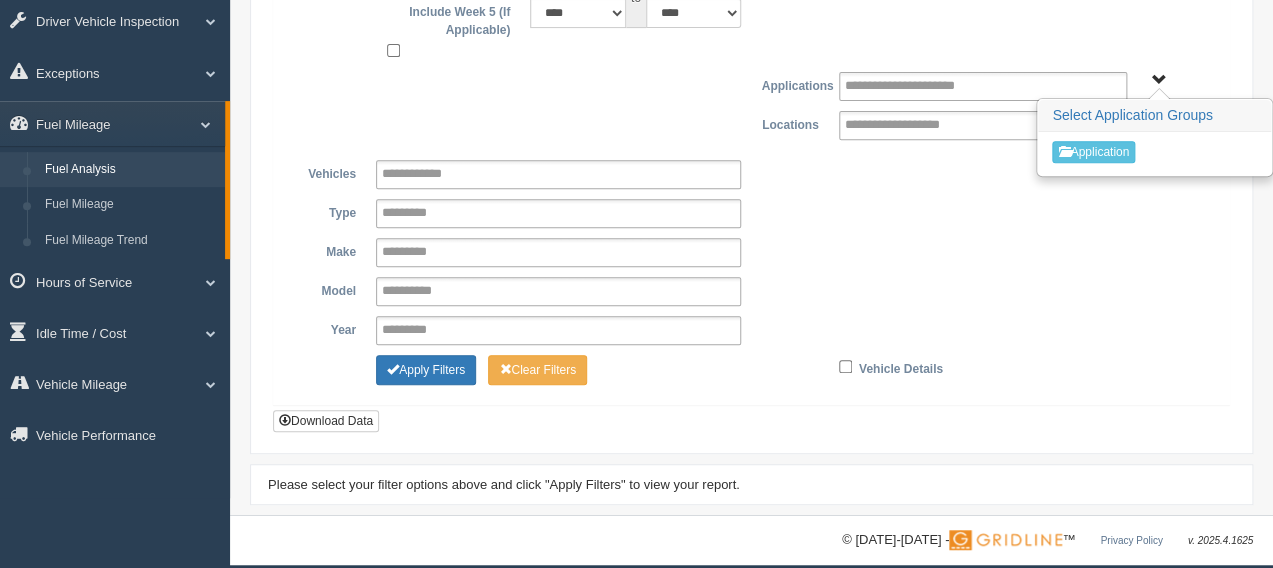 click on "Application" at bounding box center (1159, 80) 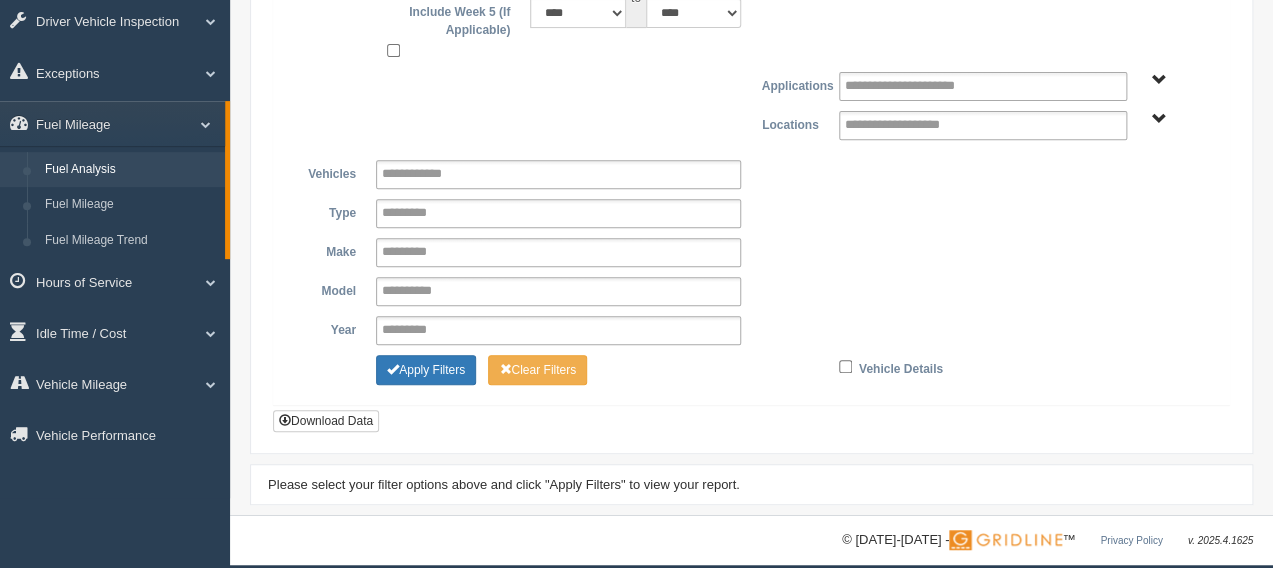 click on "Canada Division" at bounding box center (1159, 119) 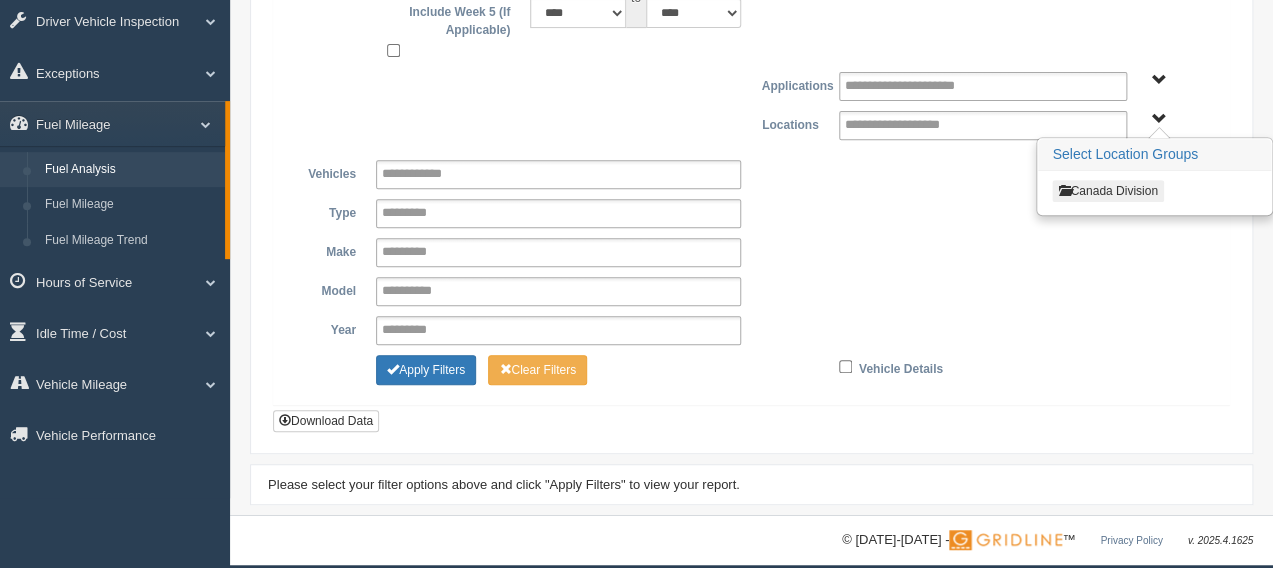 click on "Canada Division" at bounding box center (1107, 191) 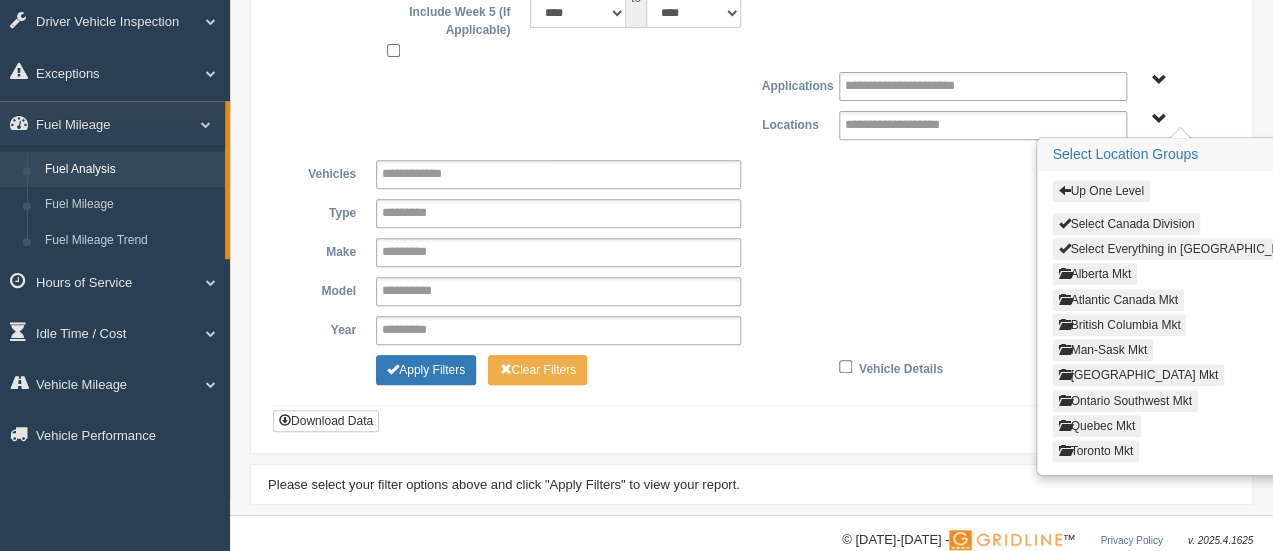click on "Select Everything in Canada Division" at bounding box center (1204, 249) 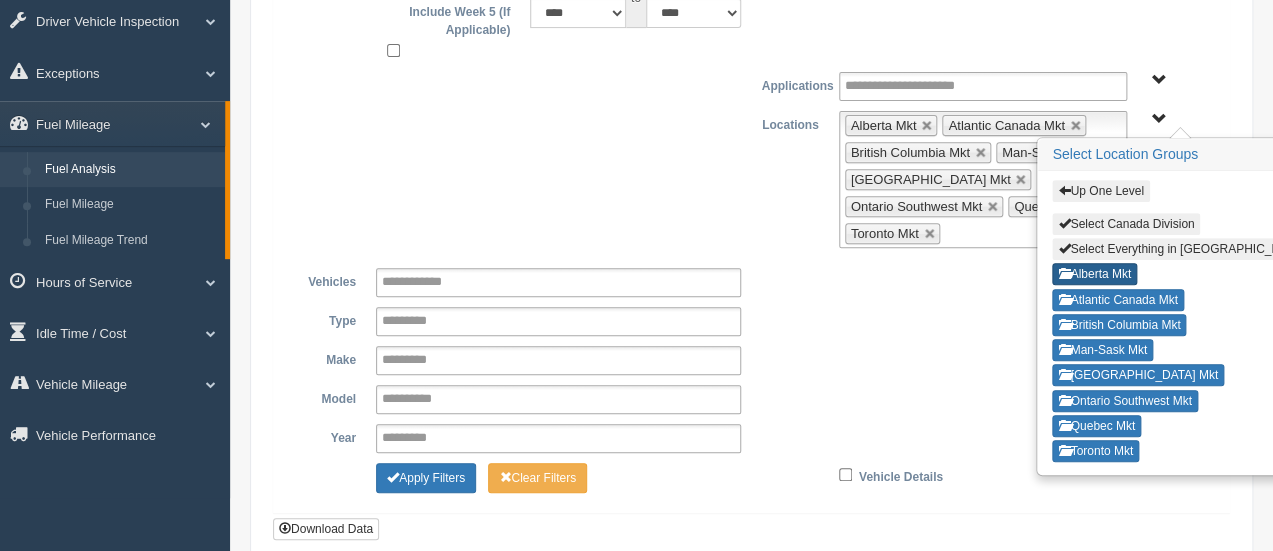 click on "Alberta Mkt" at bounding box center (1094, 274) 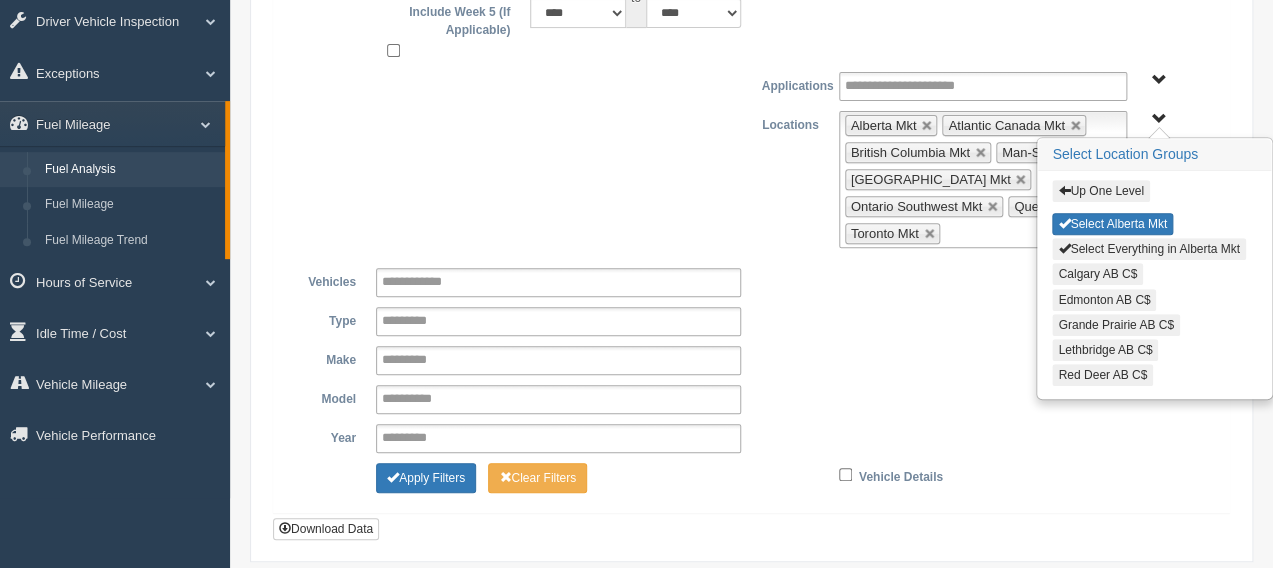 click on "Select Everything in Alberta Mkt" at bounding box center [1148, 249] 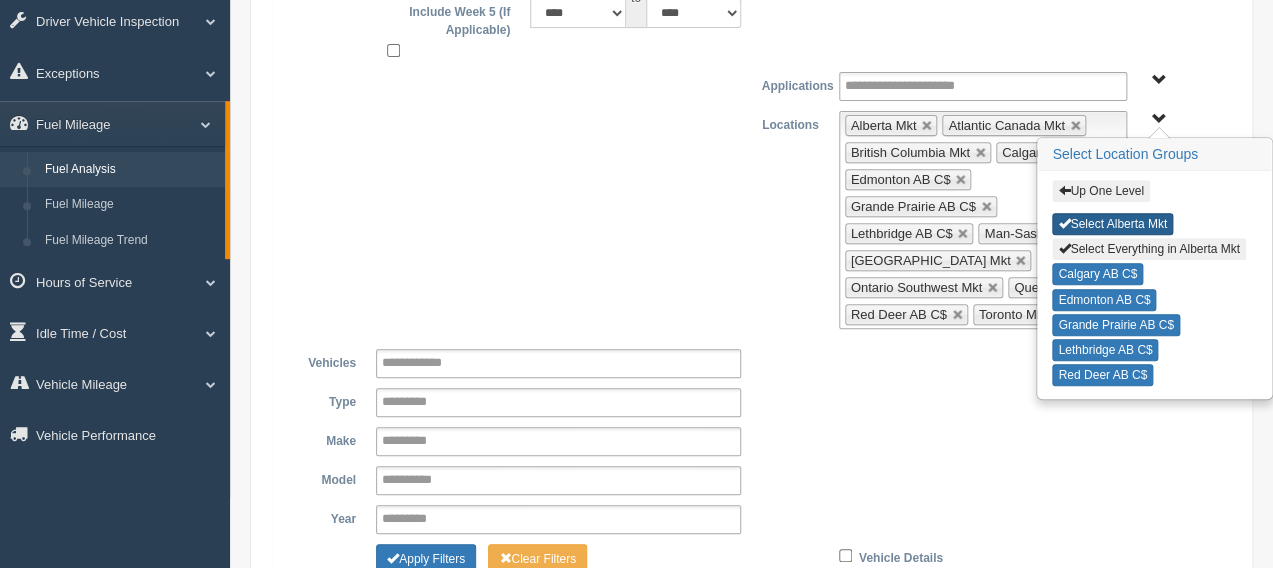 click on "Select Alberta Mkt" at bounding box center (1112, 224) 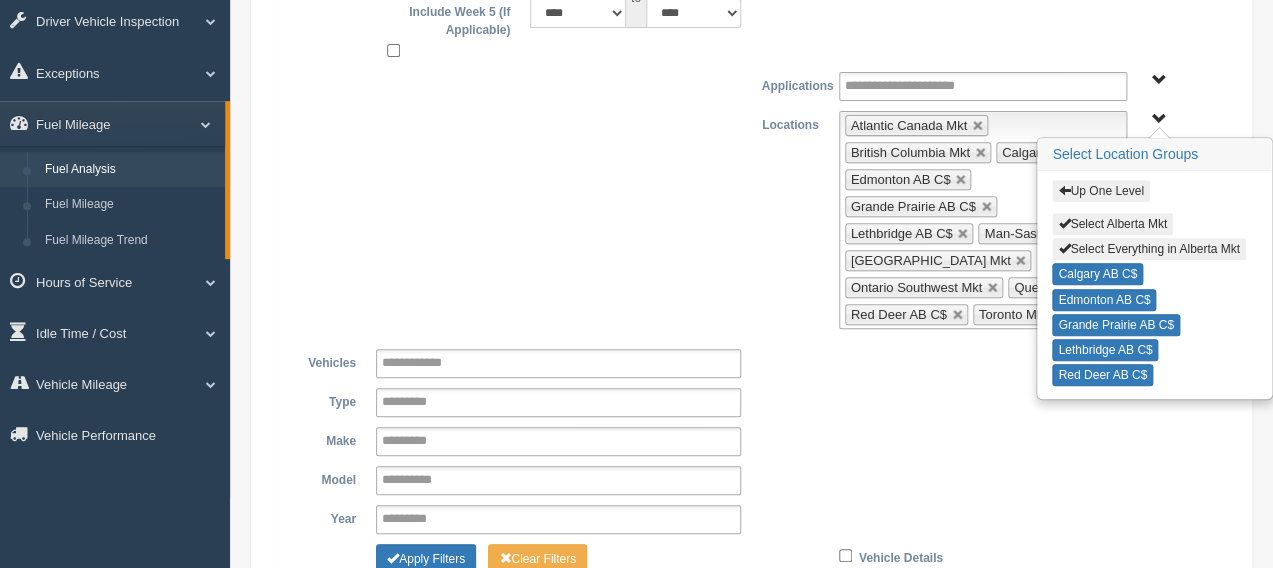 click on "Up One Level" at bounding box center (1100, 191) 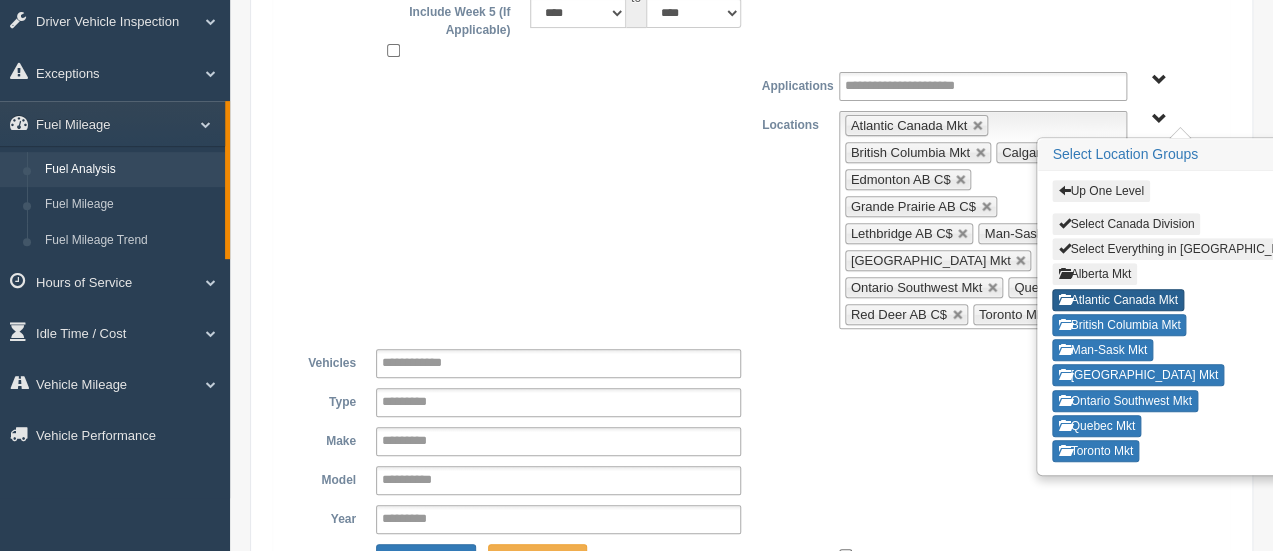 click on "Atlantic Canada Mkt" at bounding box center [1117, 300] 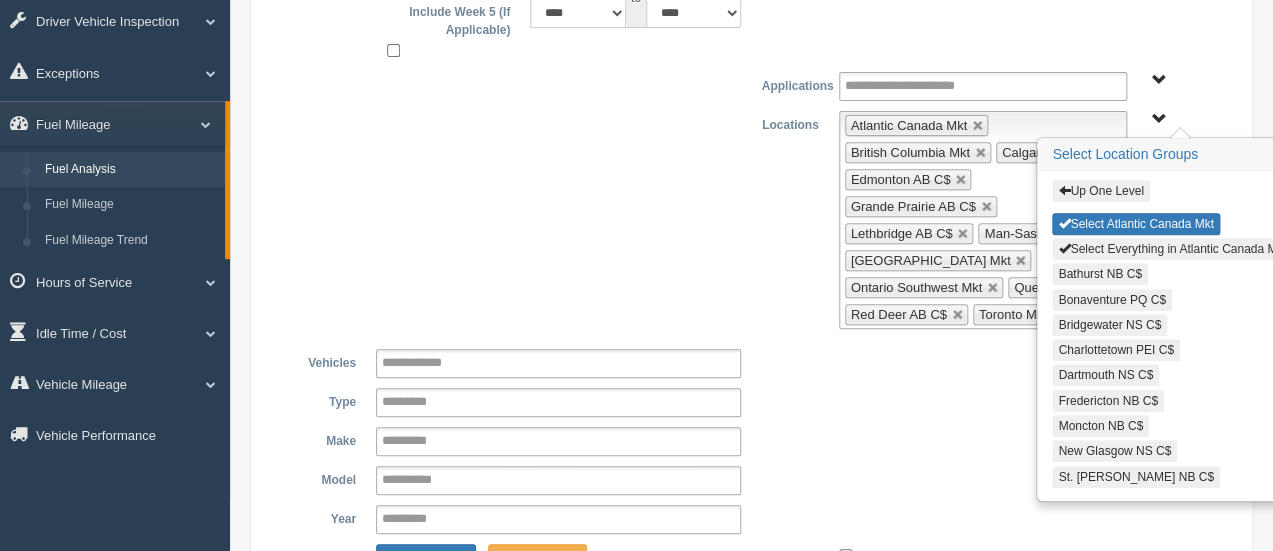 click on "Select Everything in Atlantic Canada Mkt" at bounding box center (1172, 249) 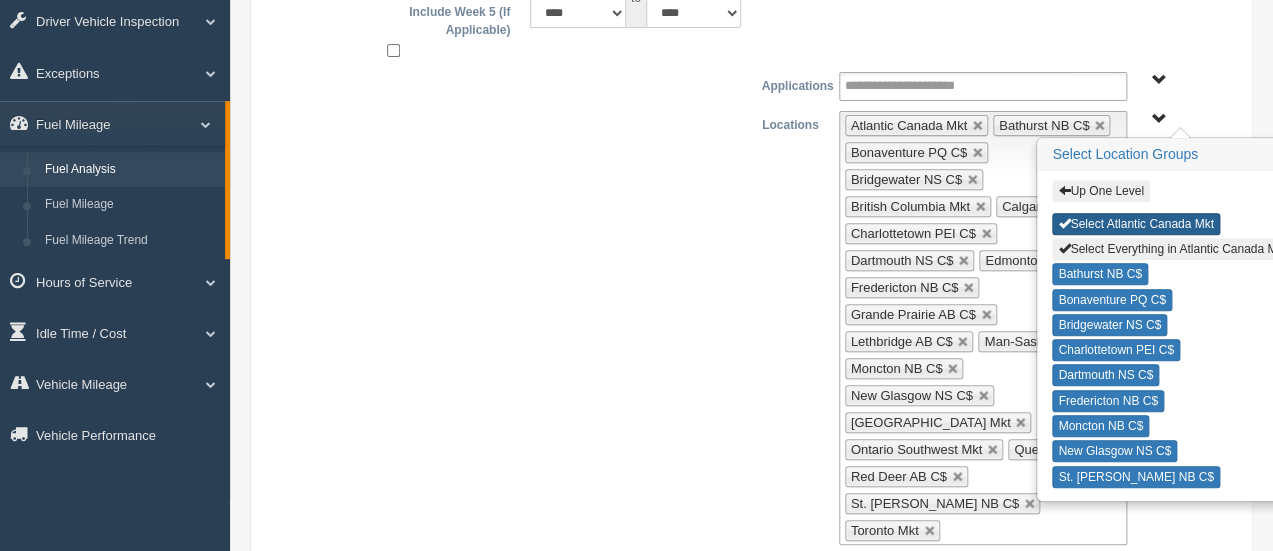 click on "Select Atlantic Canada Mkt" at bounding box center [1135, 224] 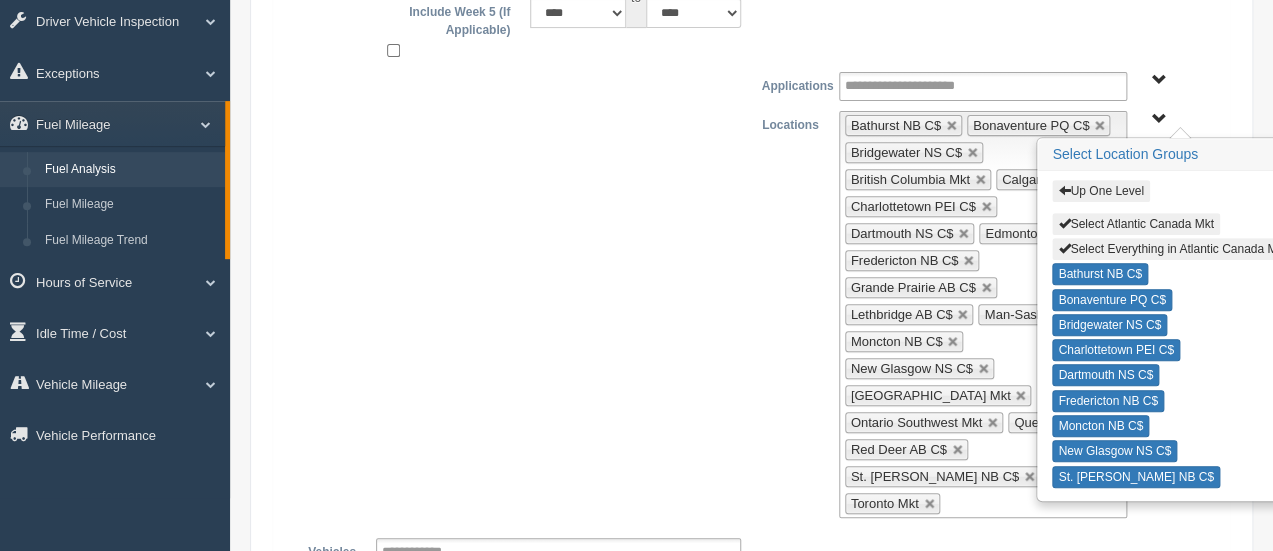 click on "Up One Level" at bounding box center [1100, 191] 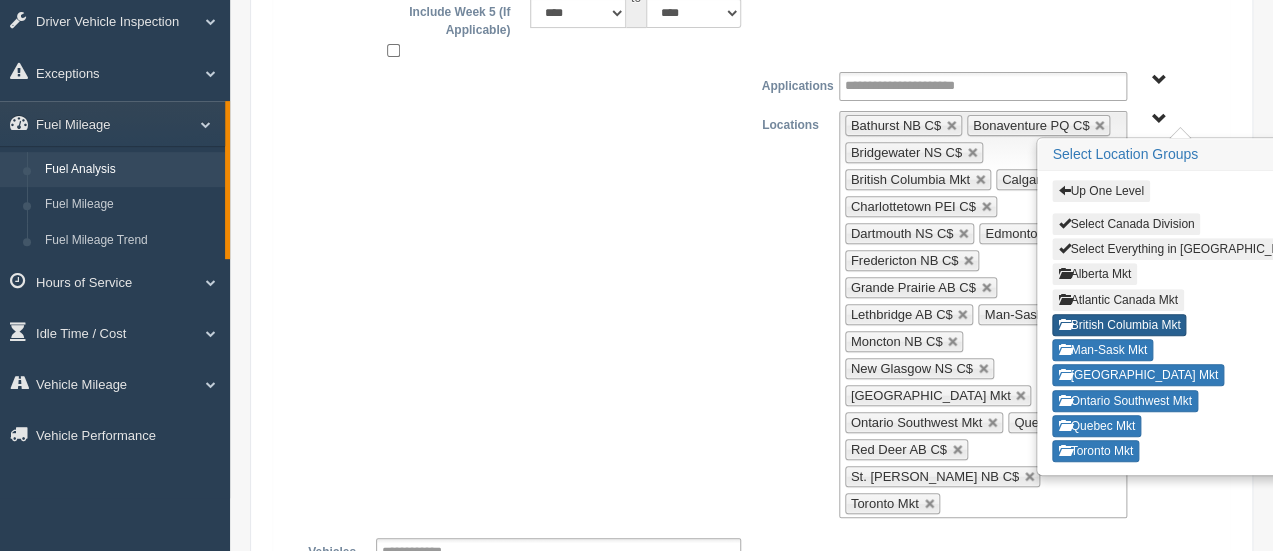 click on "British Columbia Mkt" at bounding box center [1119, 325] 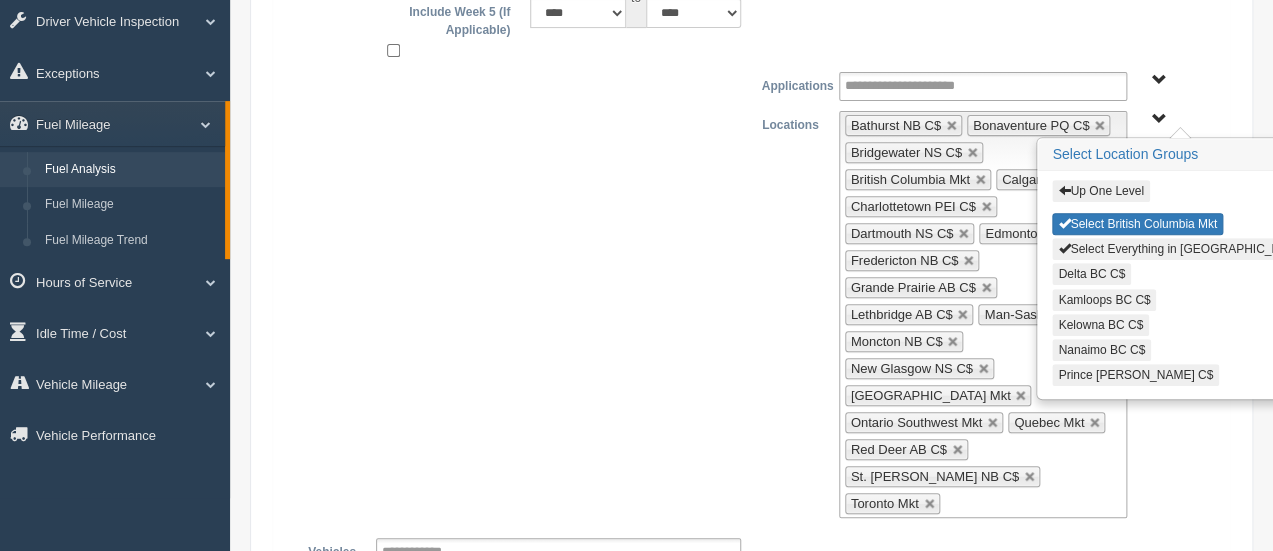 click on "Select Everything in British Columbia Mkt" at bounding box center [1192, 249] 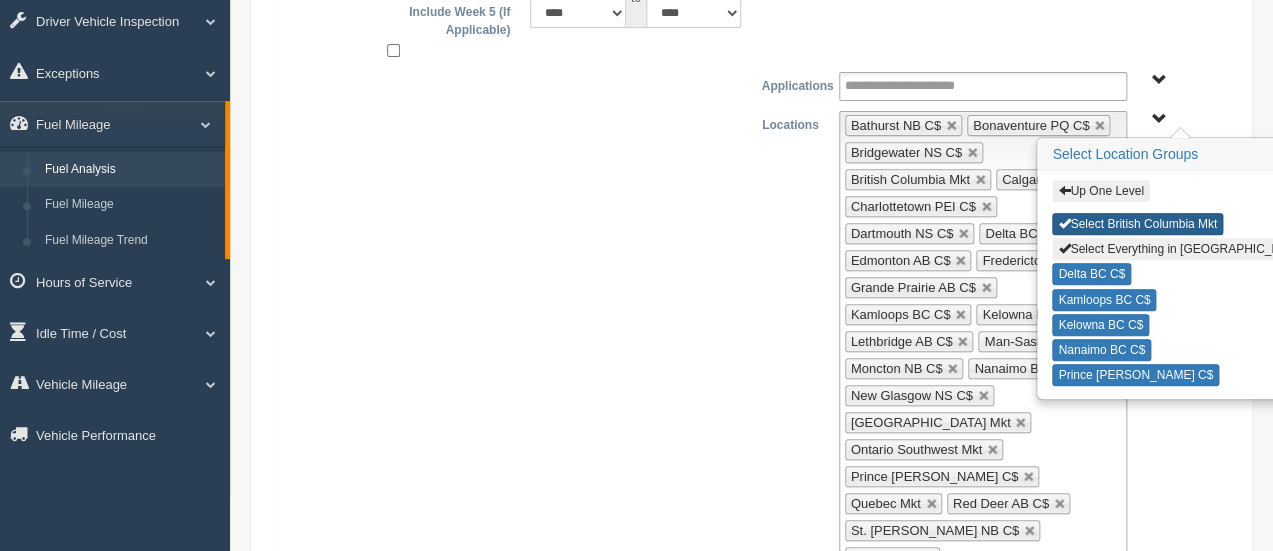 click on "Select British Columbia Mkt" at bounding box center (1137, 224) 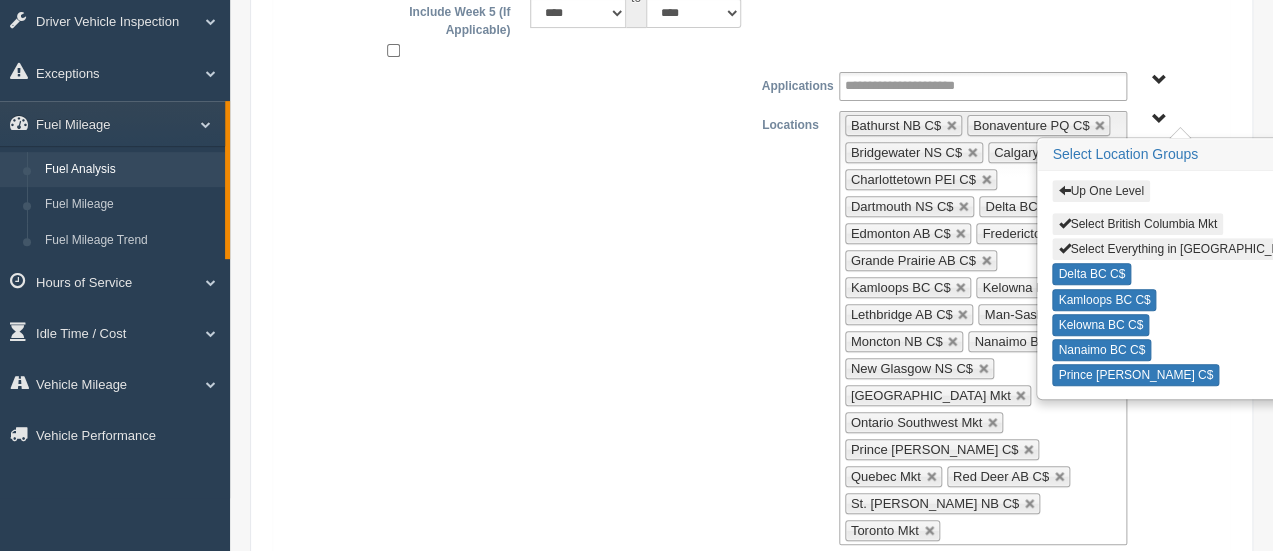 click on "Up One Level" at bounding box center (1100, 191) 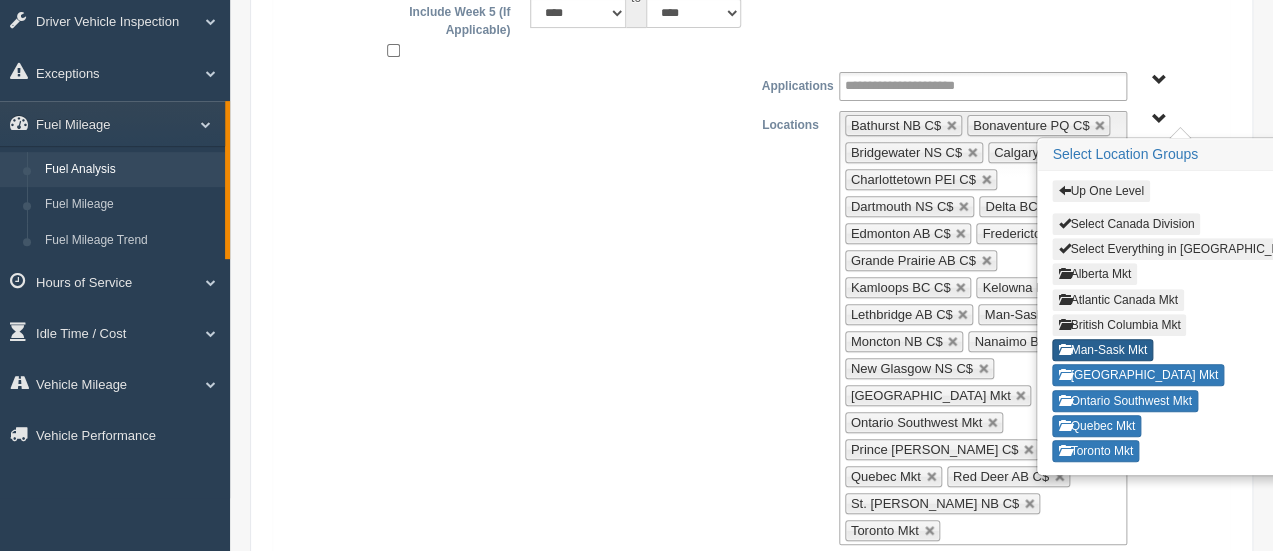 click on "Man-Sask Mkt" at bounding box center [1102, 350] 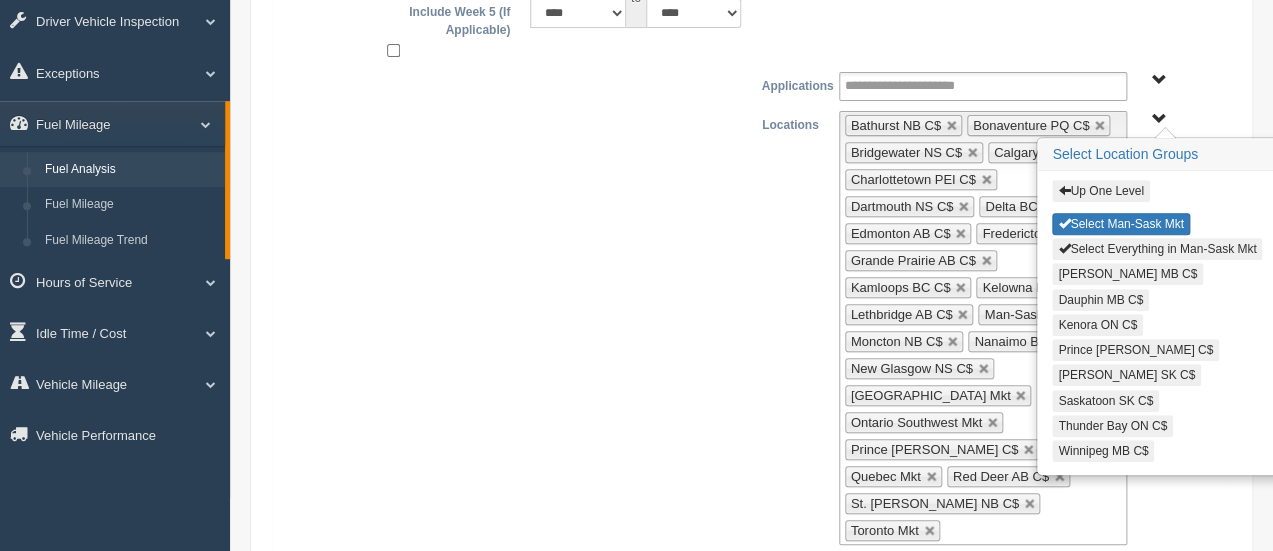 click on "Select Everything in Man-Sask Mkt" at bounding box center [1157, 249] 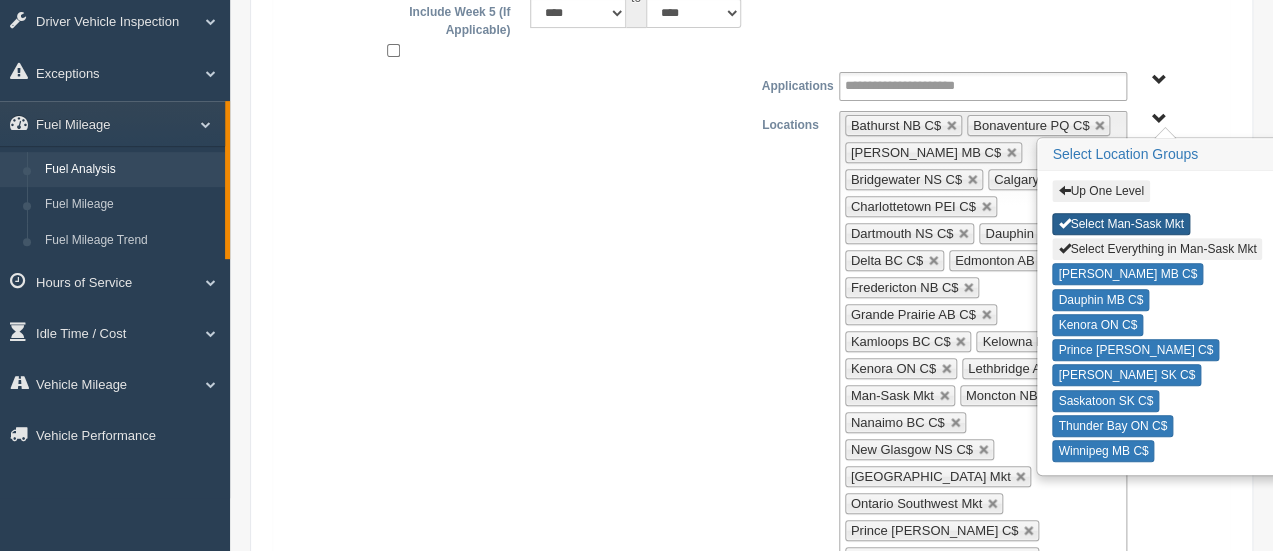 click on "Select Man-Sask Mkt" at bounding box center [1120, 224] 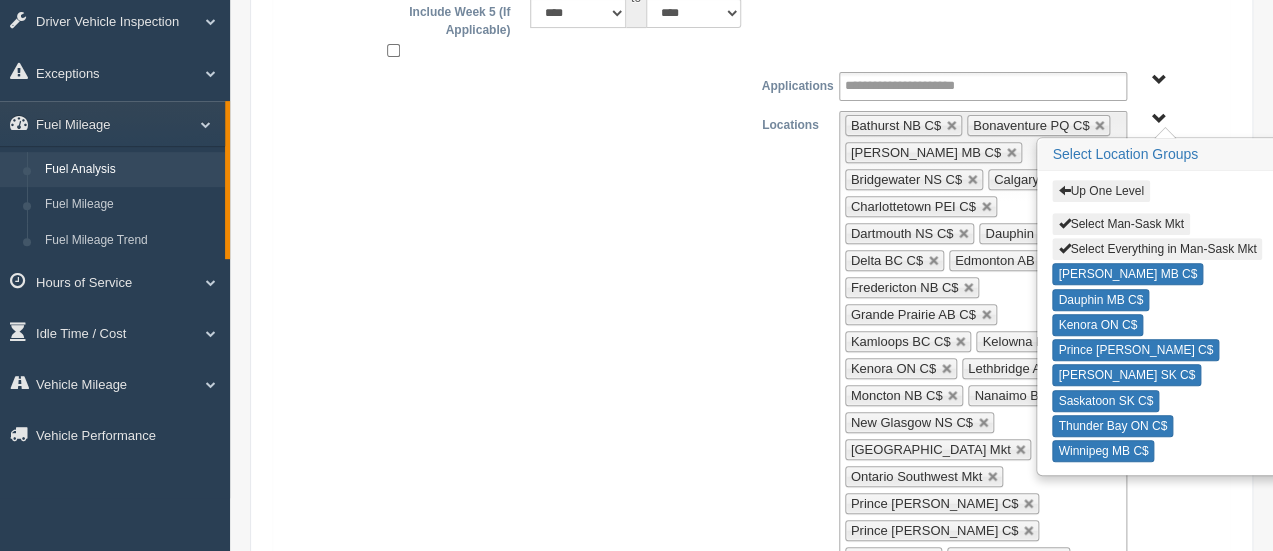 click on "Up One Level" at bounding box center [1100, 191] 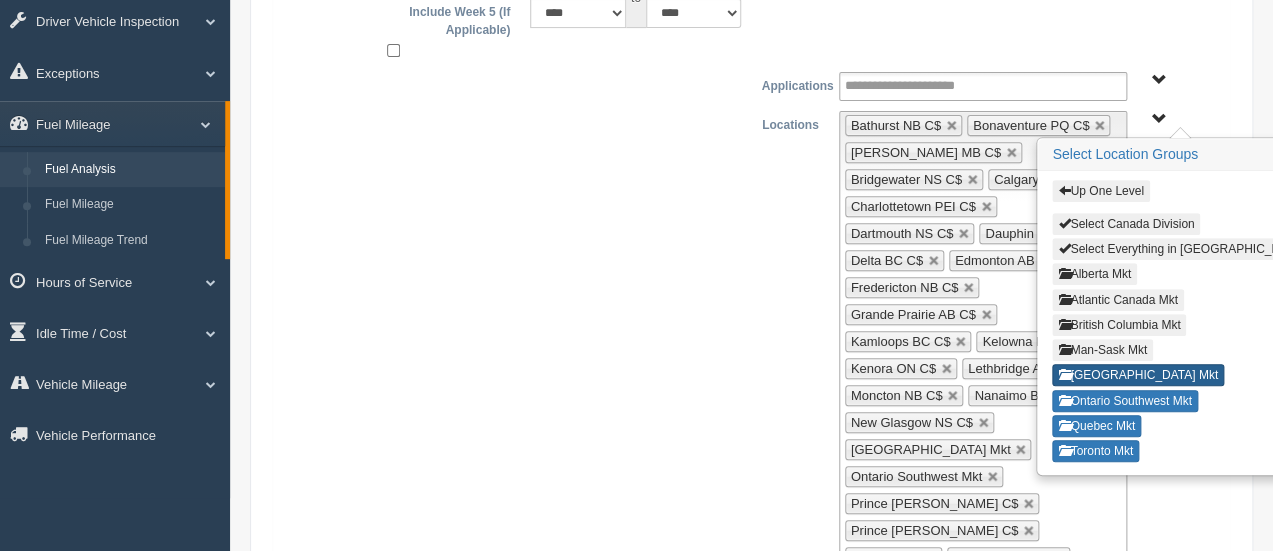 click on "North East Ontario Mkt" at bounding box center [1138, 375] 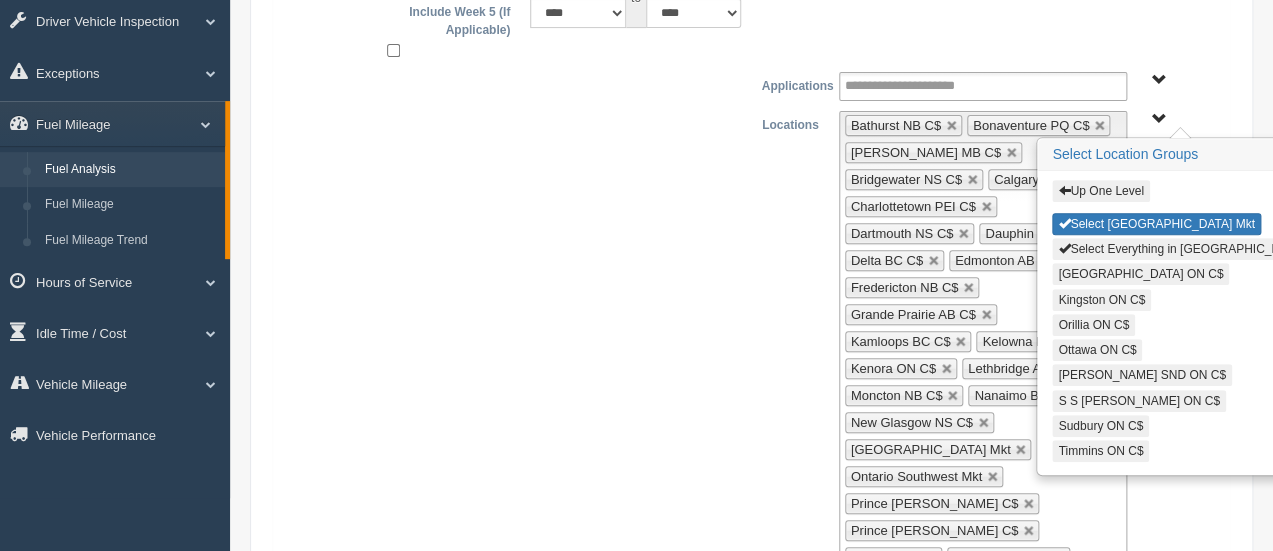click on "Select Everything in North East Ontario Mkt" at bounding box center (1192, 249) 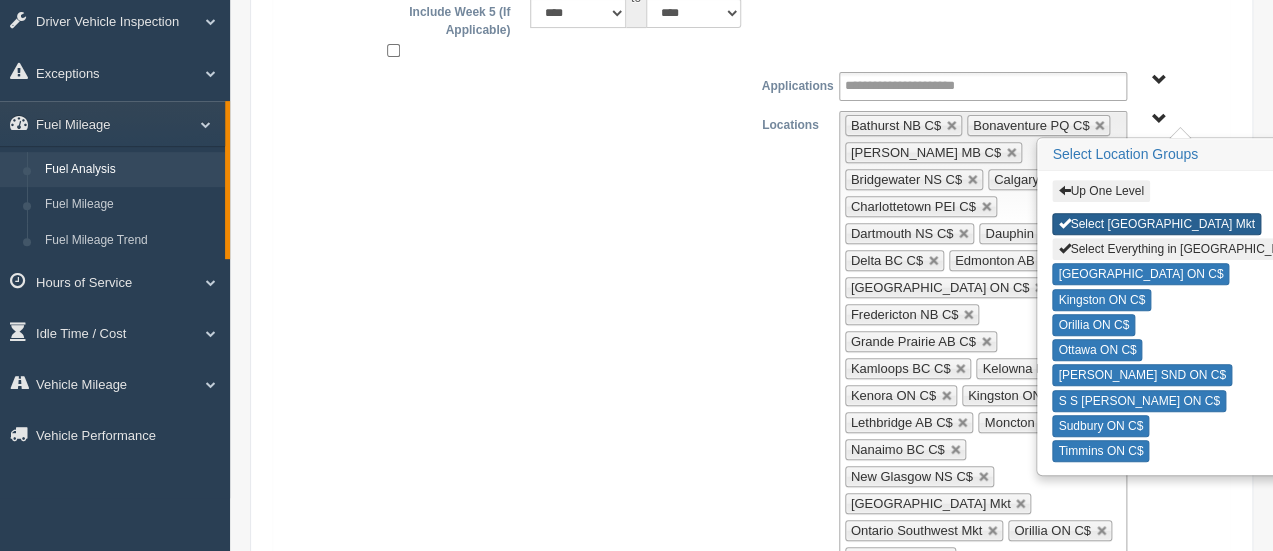 click on "Select North East Ontario Mkt" at bounding box center [1156, 224] 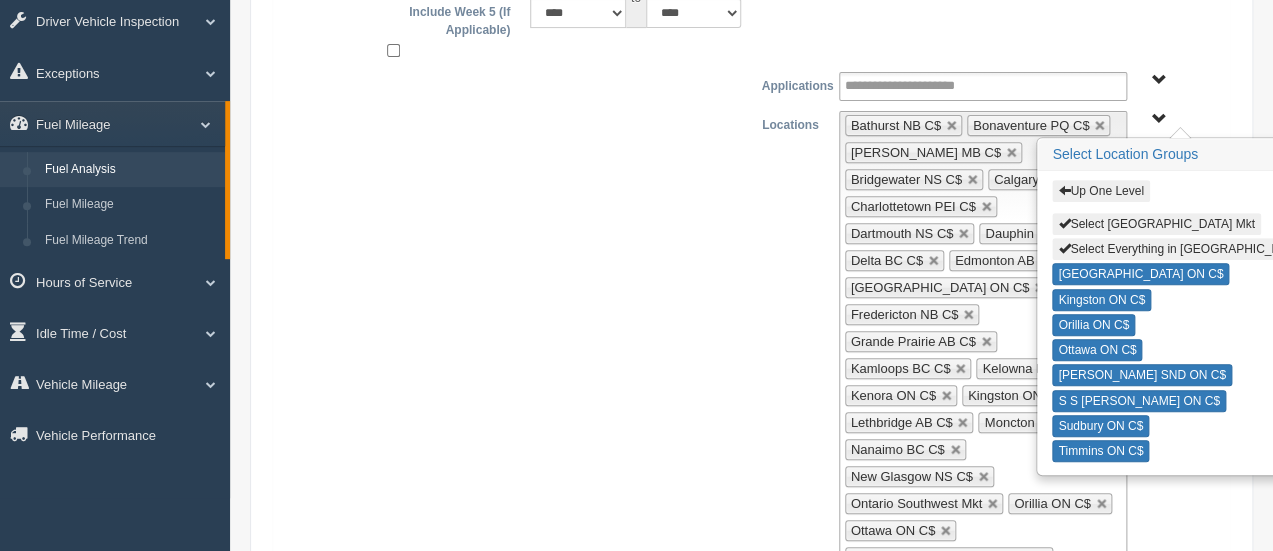 click on "Up One Level" at bounding box center (1100, 191) 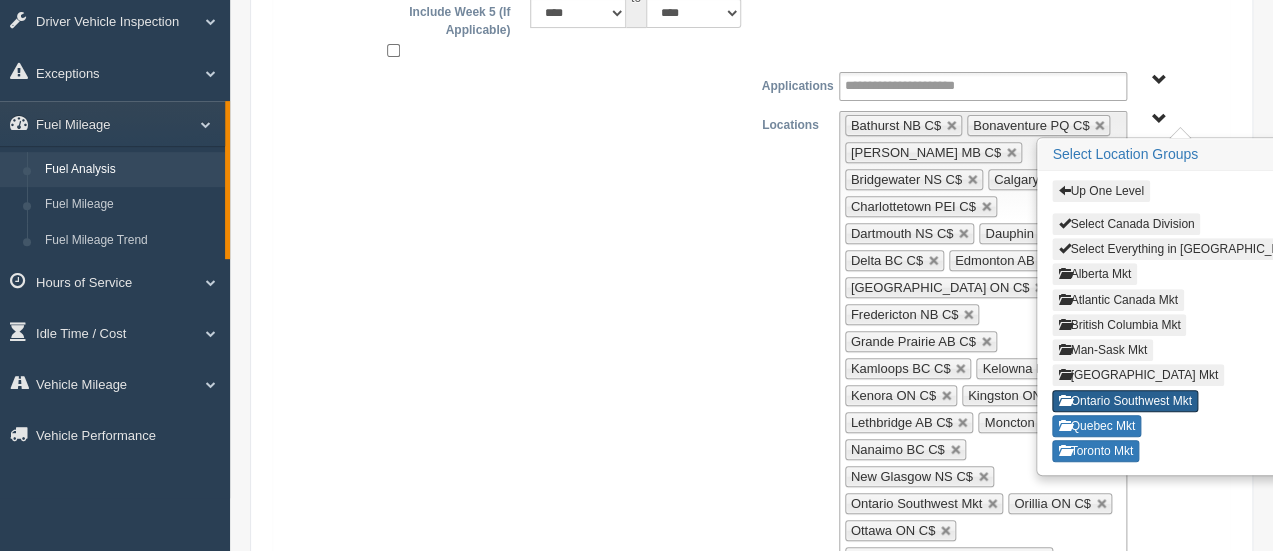 click on "Ontario Southwest Mkt" at bounding box center (1124, 401) 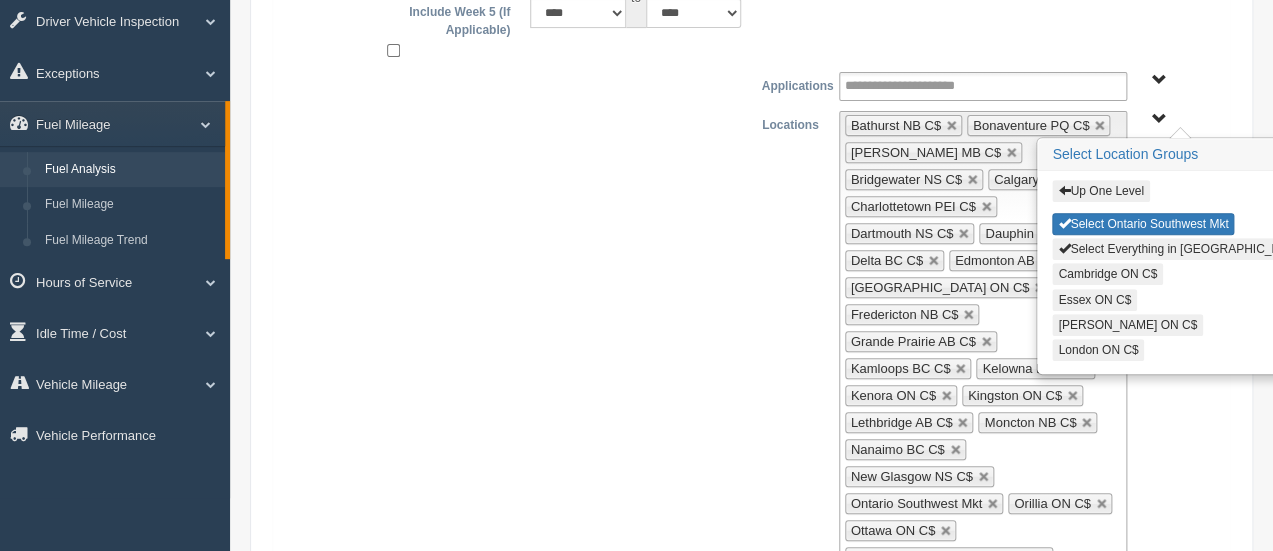 click on "Select Everything in Ontario Southwest Mkt" at bounding box center [1222, 249] 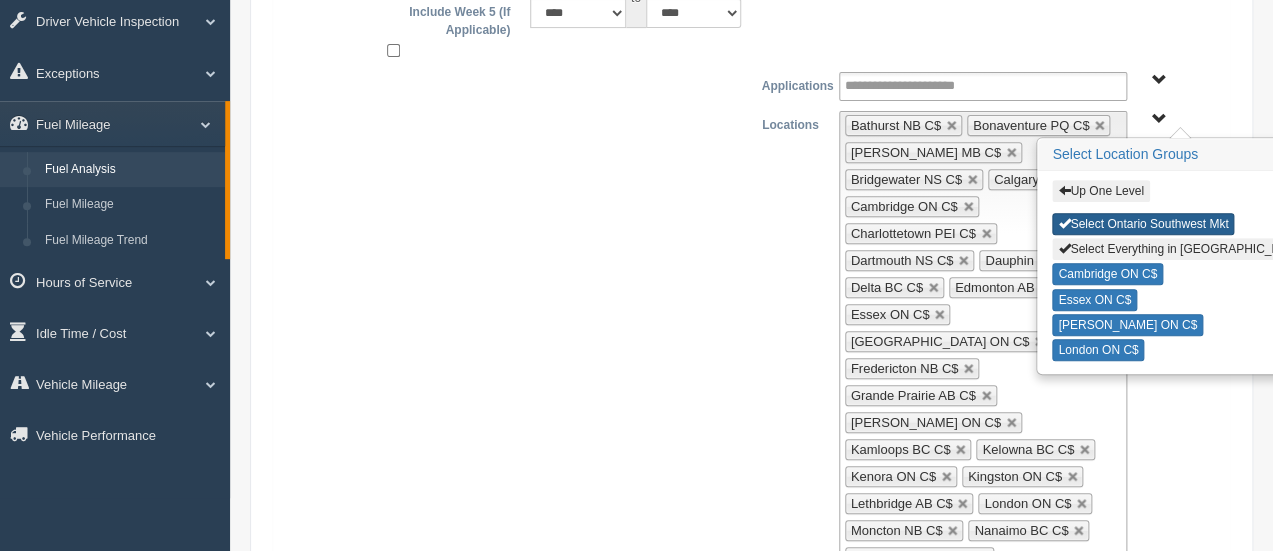 click on "Select Ontario Southwest Mkt" at bounding box center [1143, 224] 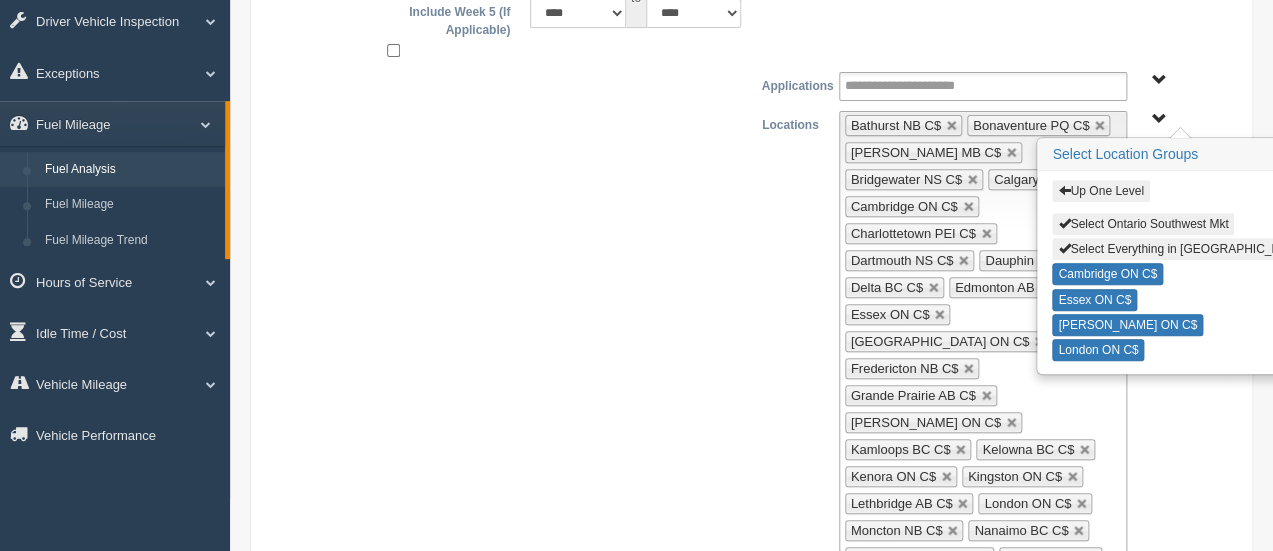 click on "Up One Level" at bounding box center [1100, 191] 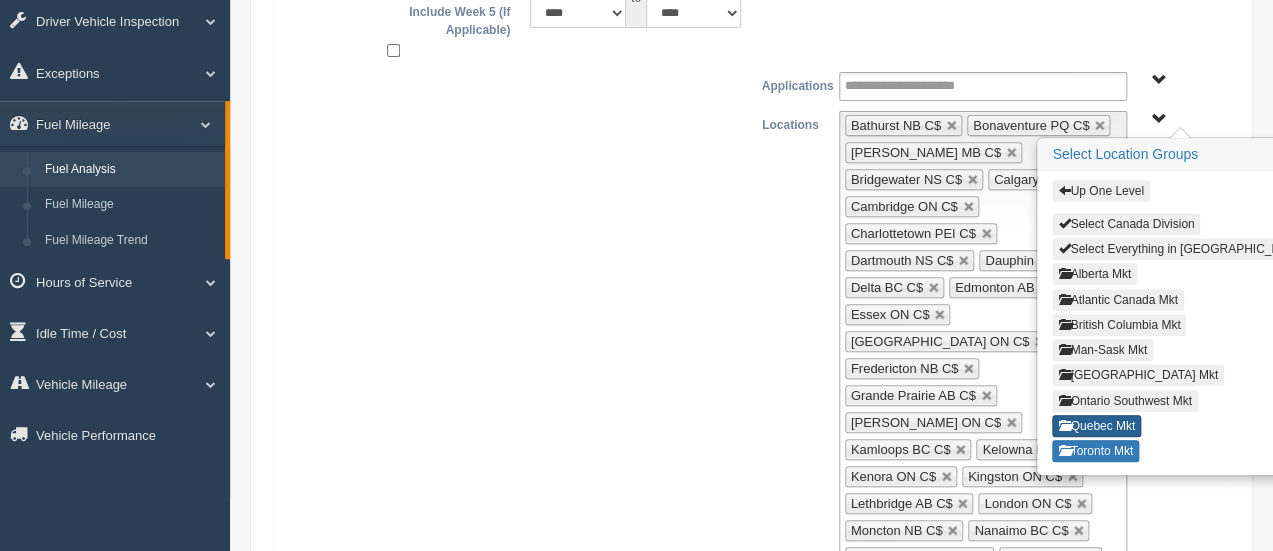 click on "Quebec Mkt" at bounding box center [1096, 426] 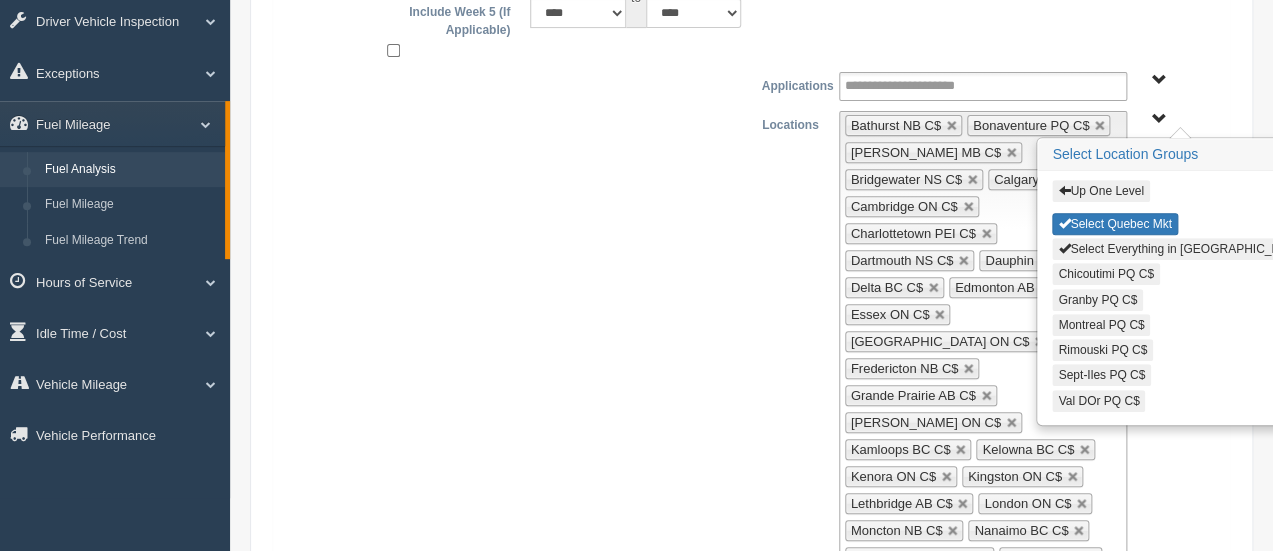 click on "Select Everything in Quebec Mkt" at bounding box center (1192, 249) 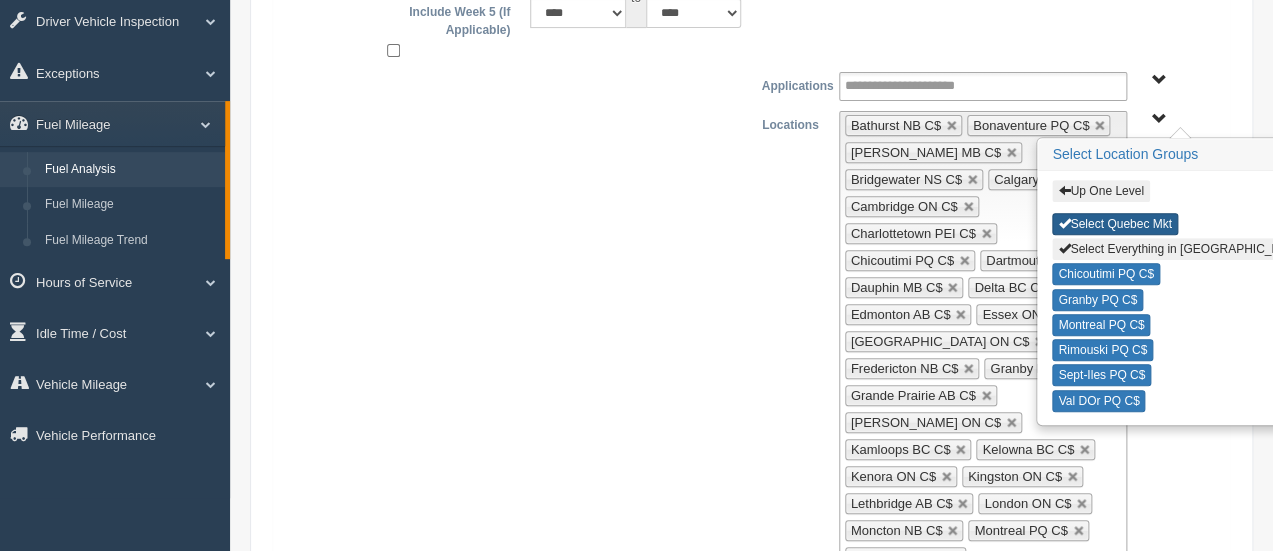 click on "Select Quebec Mkt" at bounding box center [1114, 224] 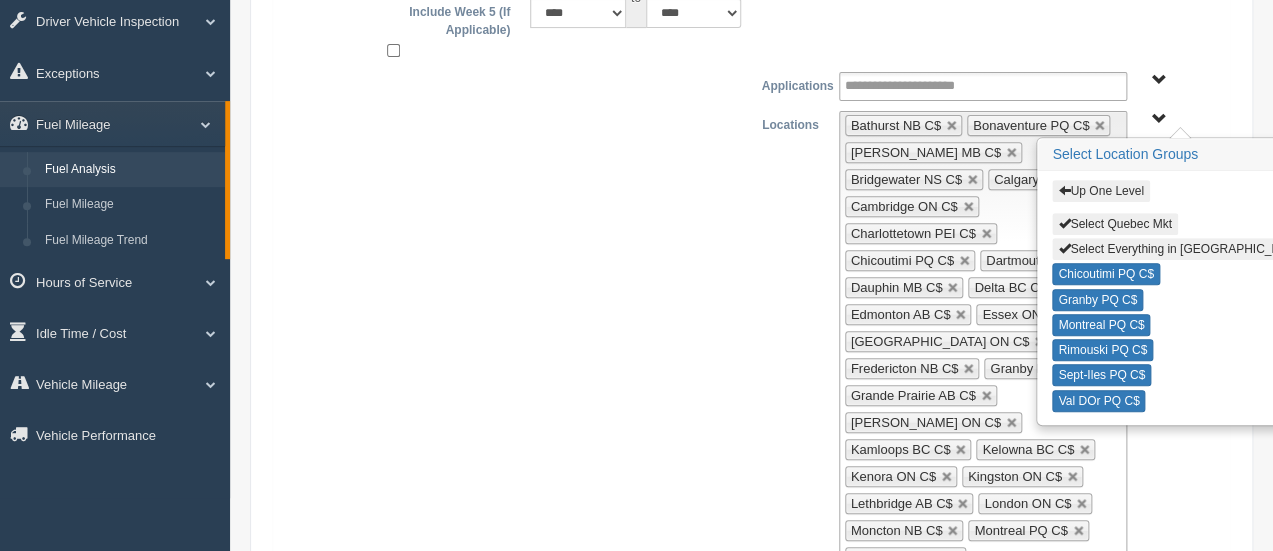 click on "Up One Level" at bounding box center [1100, 191] 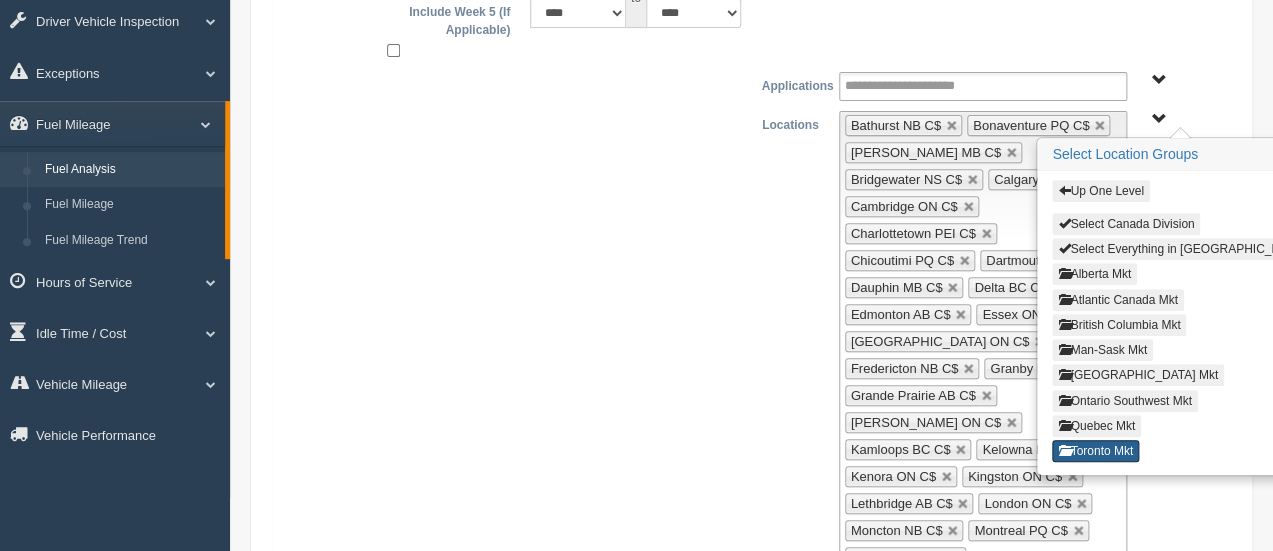 click on "Toronto Mkt" at bounding box center [1095, 451] 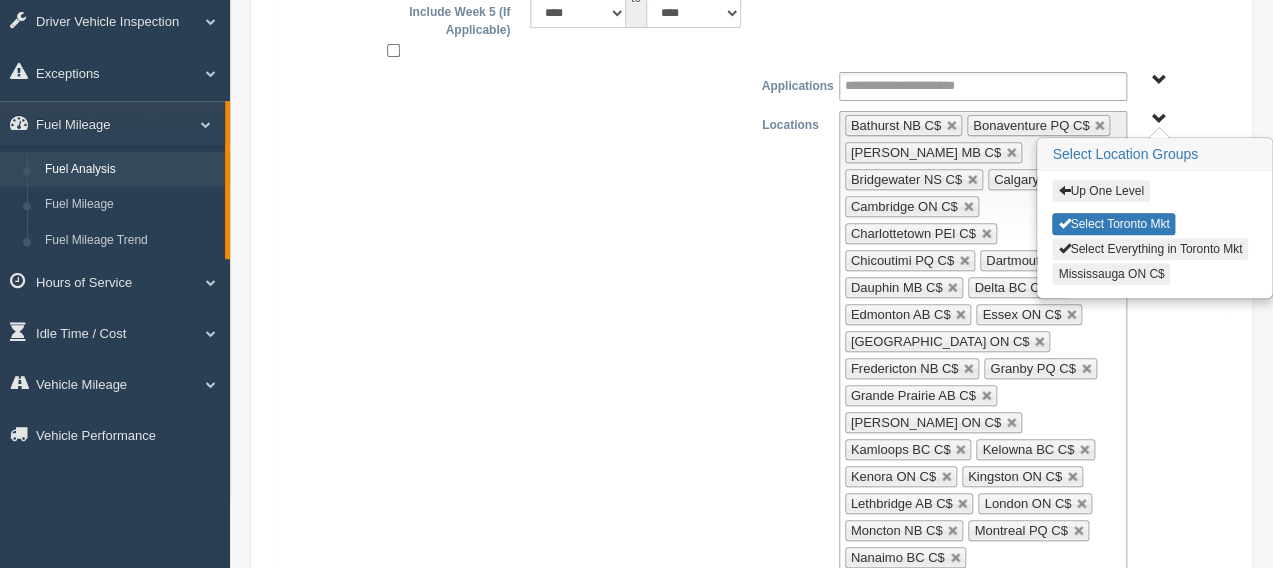 click on "Mississauga ON C$" at bounding box center (1111, 274) 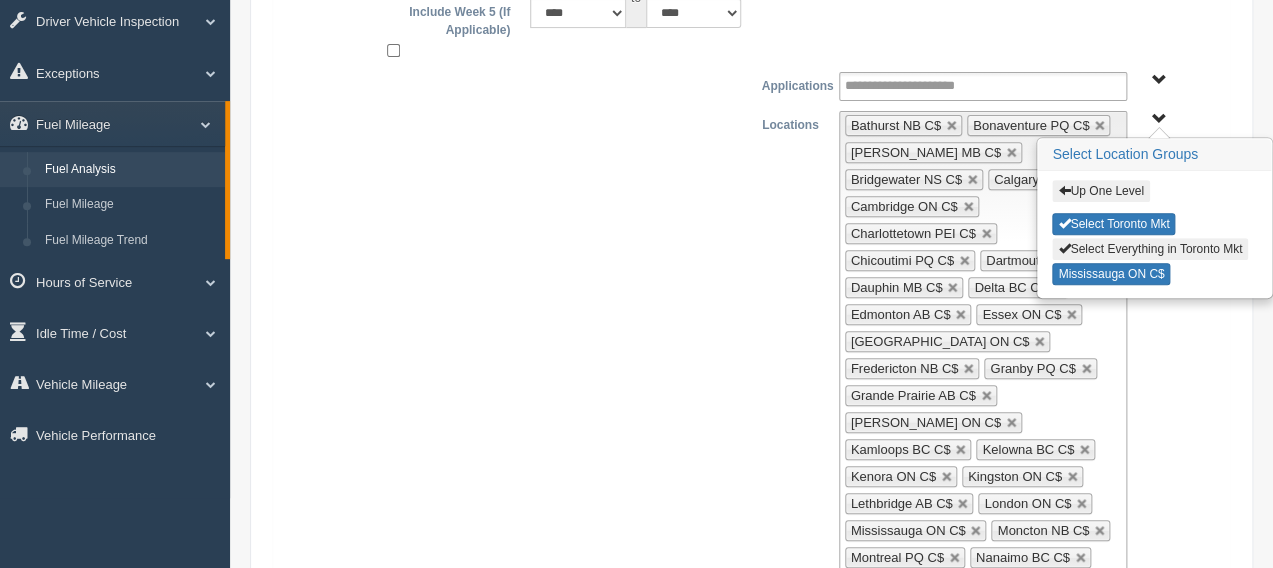 click on "Select Everything in Toronto Mkt" at bounding box center [1150, 249] 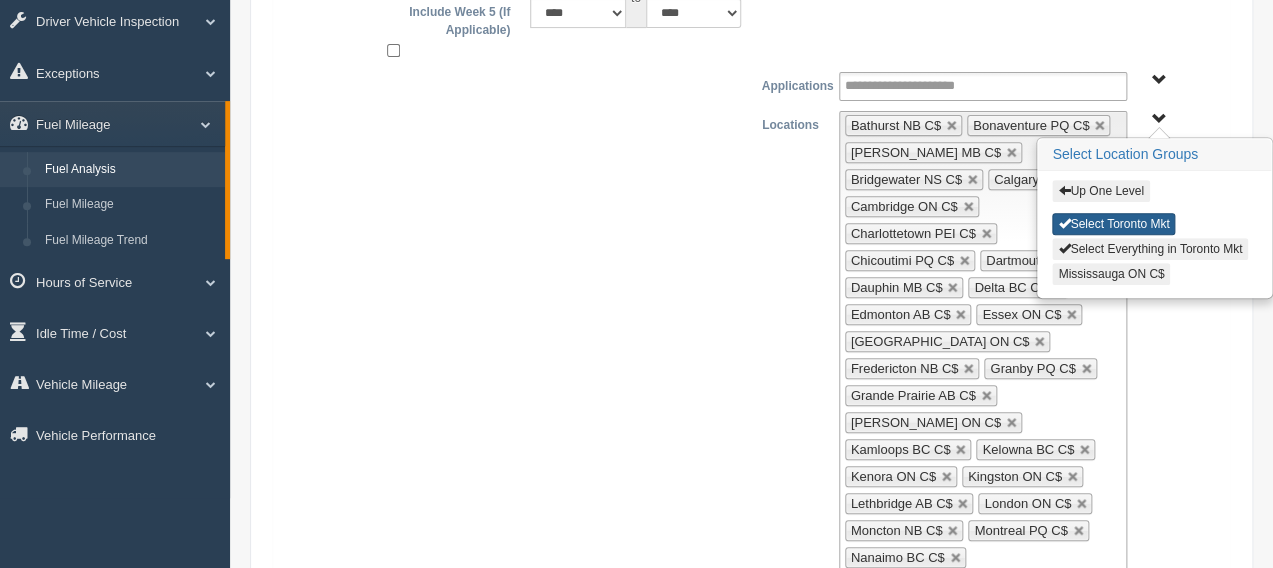 click on "Select Toronto Mkt" at bounding box center [1113, 224] 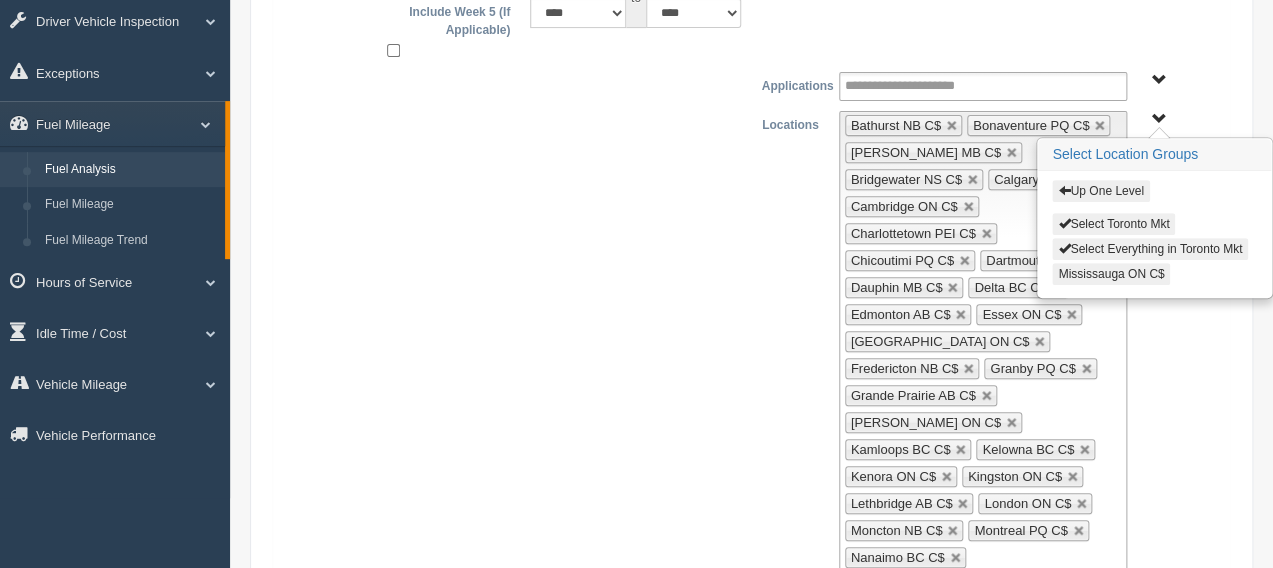 click on "Up One Level" at bounding box center (1100, 191) 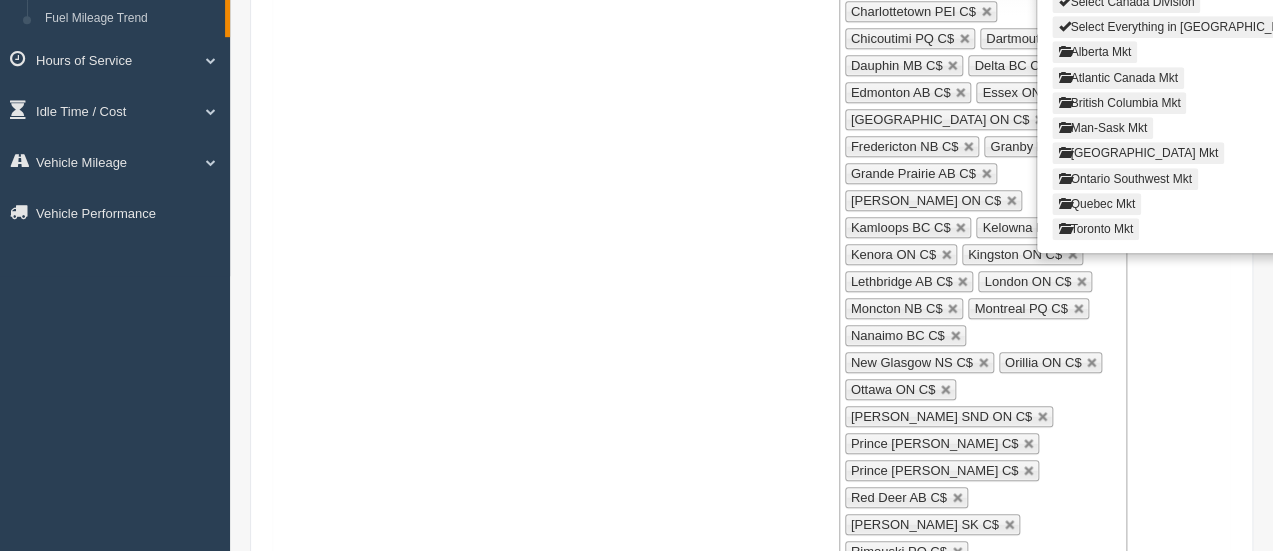 scroll, scrollTop: 872, scrollLeft: 0, axis: vertical 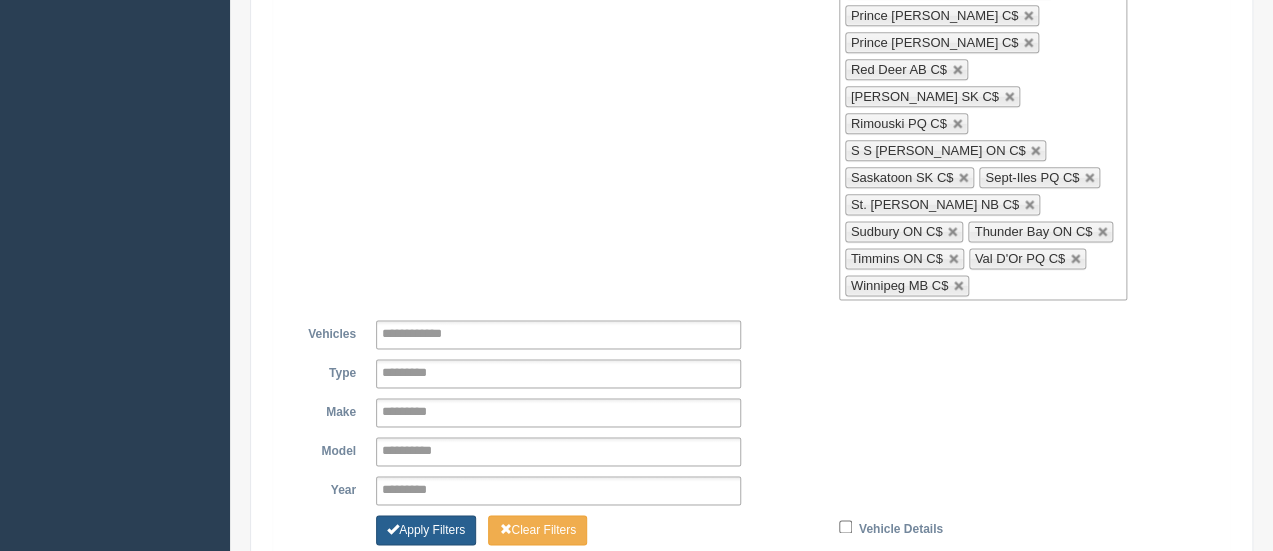 click on "Apply Filters" at bounding box center (426, 530) 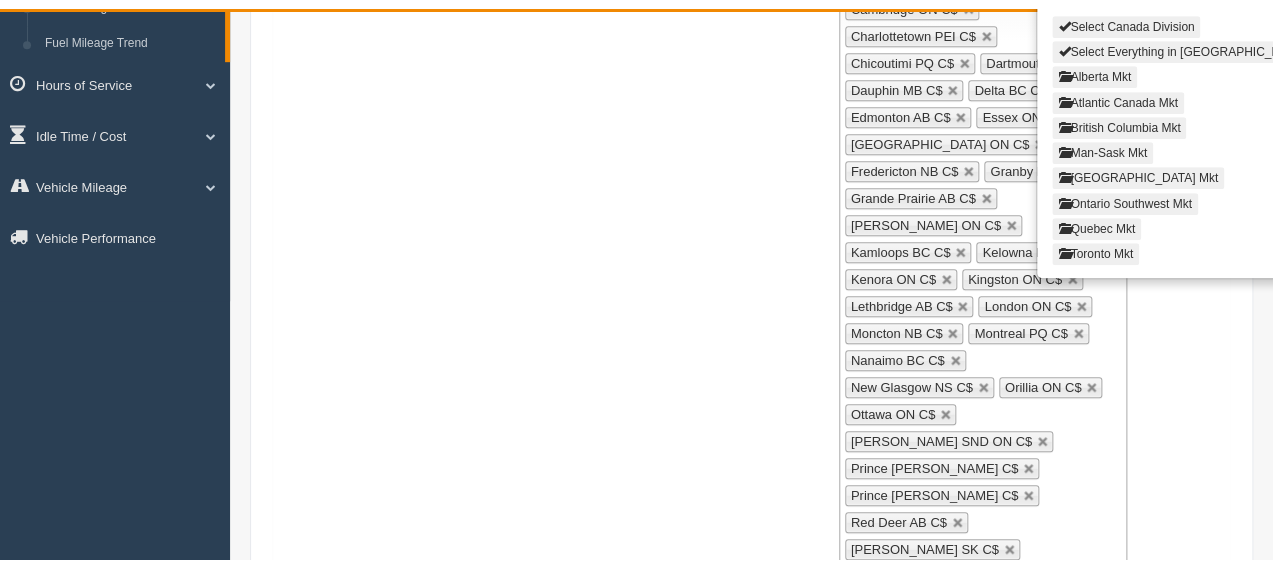 scroll, scrollTop: 0, scrollLeft: 0, axis: both 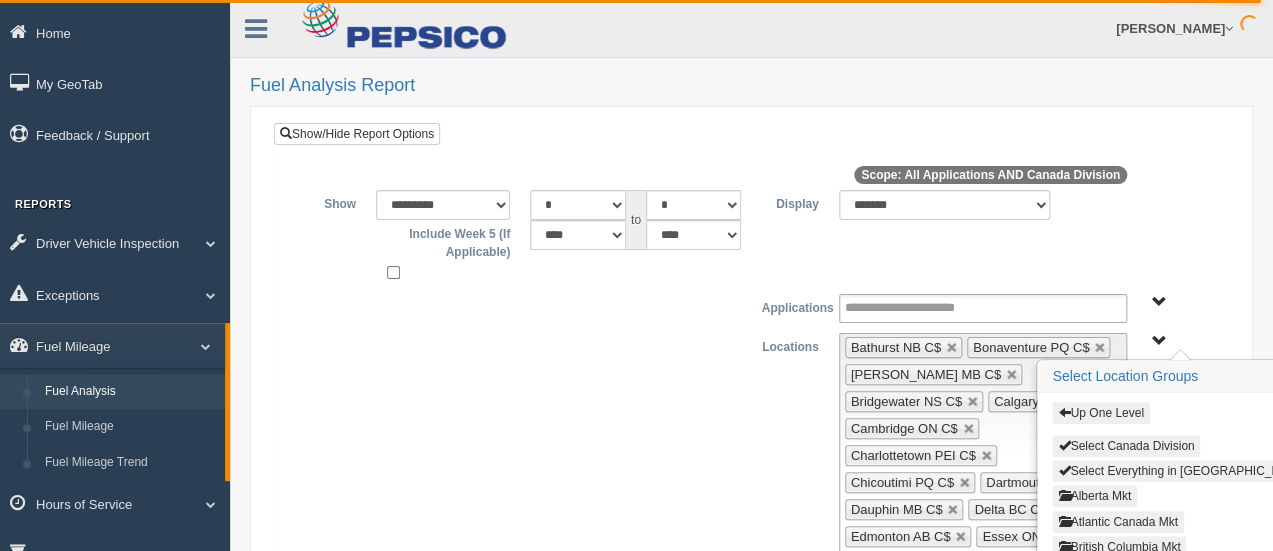 click on "Up One Level  Select Canada Division  Select Everything in Canada Division  Alberta Mkt  Atlantic Canada Mkt  British Columbia Mkt  Man-Sask Mkt  North East Ontario Mkt  Ontario Southwest Mkt  Quebec Mkt  Toronto Mkt" at bounding box center [1159, 341] 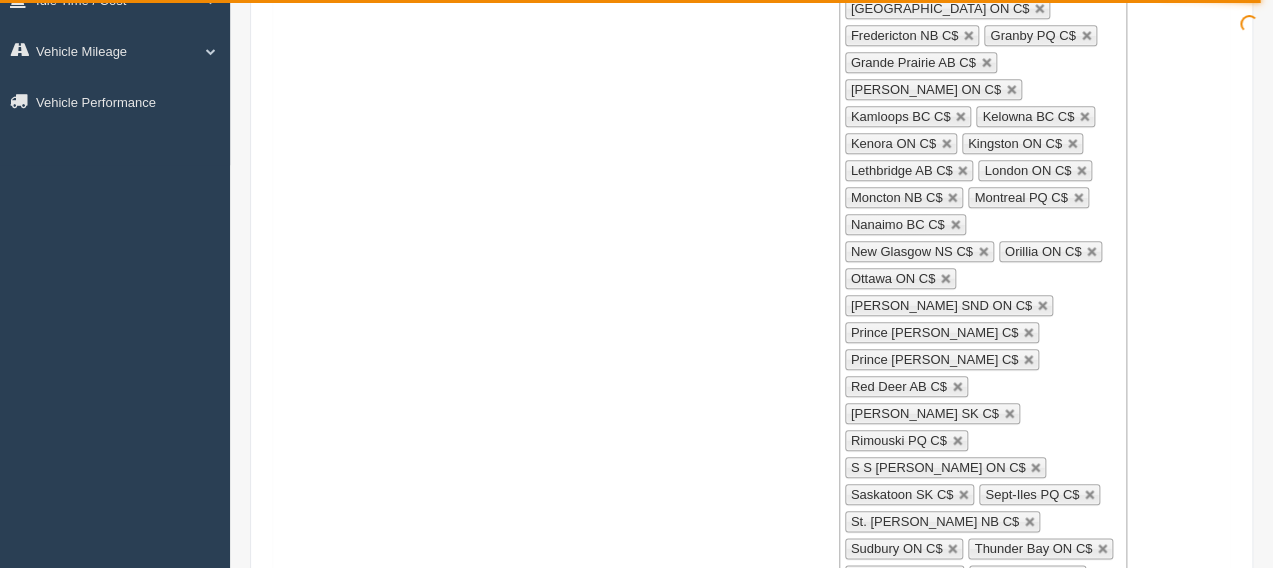 scroll, scrollTop: 777, scrollLeft: 0, axis: vertical 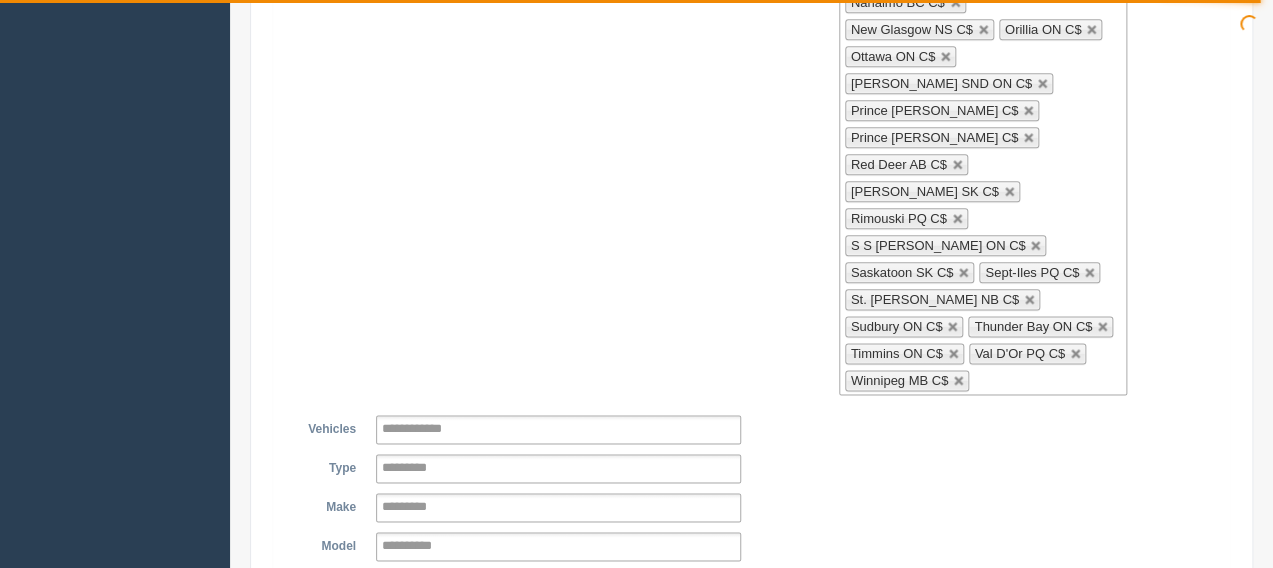 click on "Apply Filters" at bounding box center [426, 625] 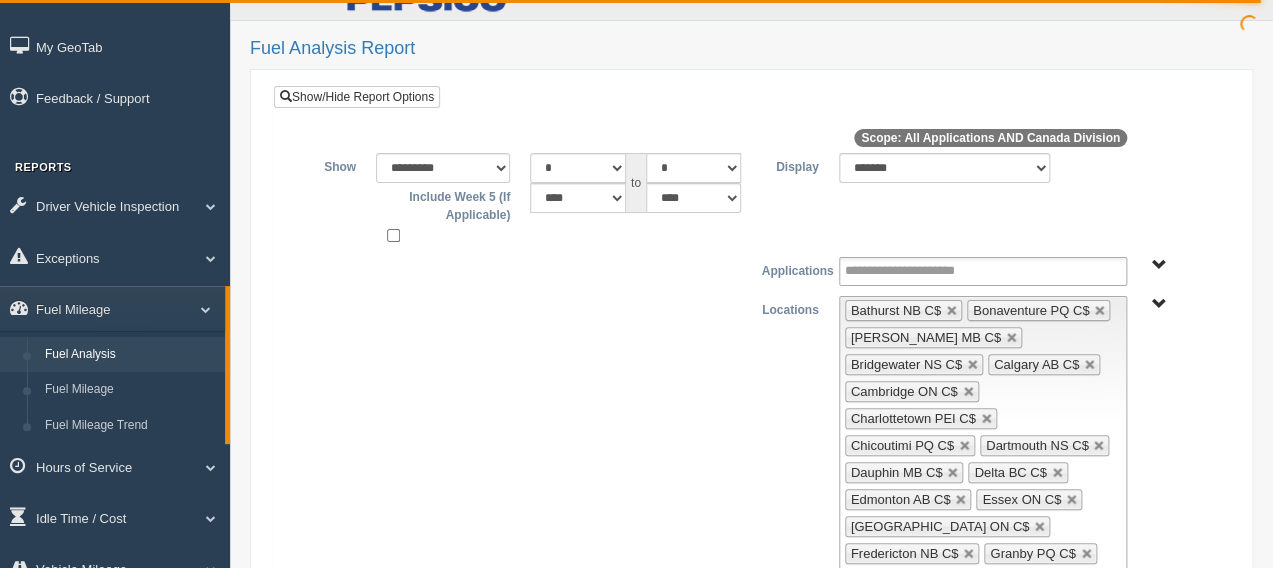 scroll, scrollTop: 0, scrollLeft: 0, axis: both 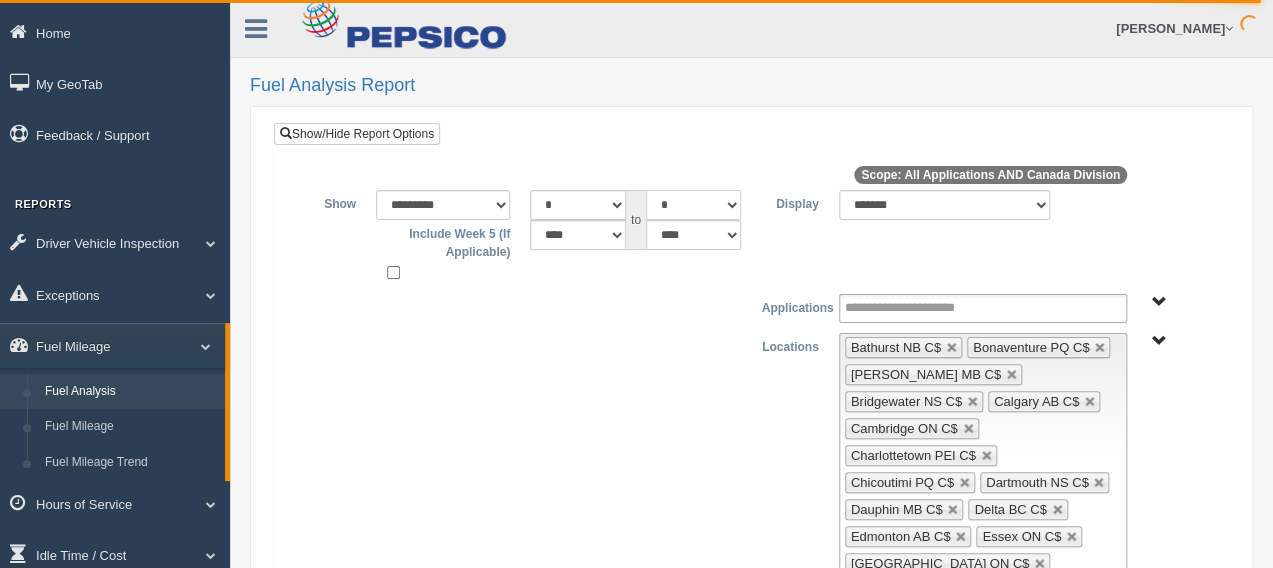click on "*
*
*
*
*
*
*
*
*
**
**
**
**" at bounding box center [693, 205] 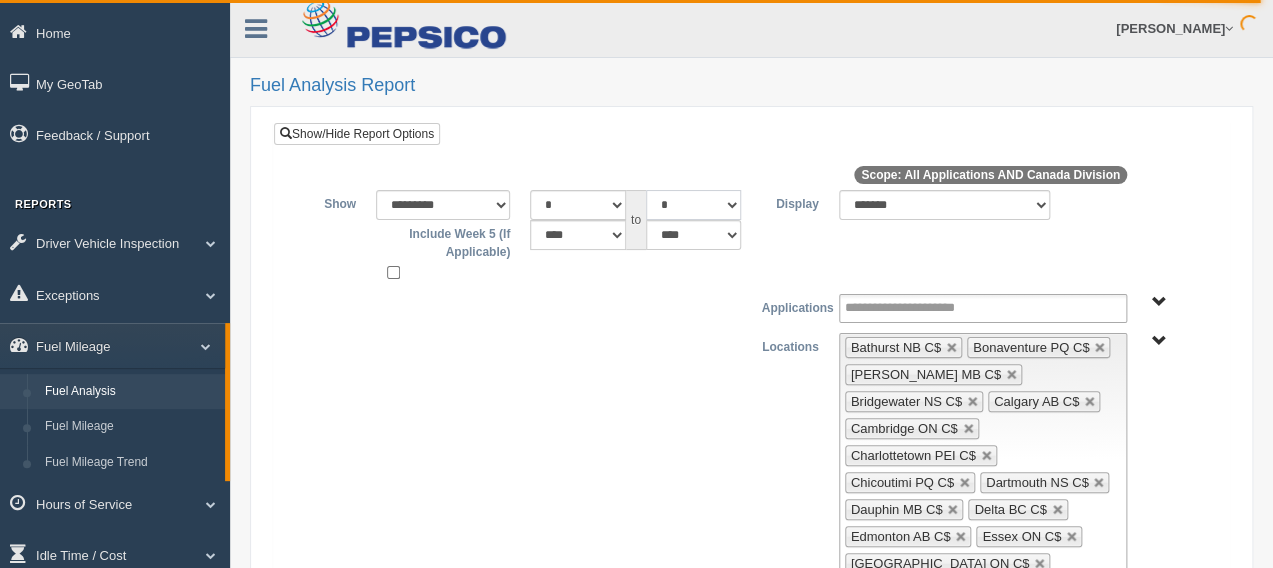 click on "*
*
*
*
*
*
*
*
*
**
**
**
**" at bounding box center (693, 205) 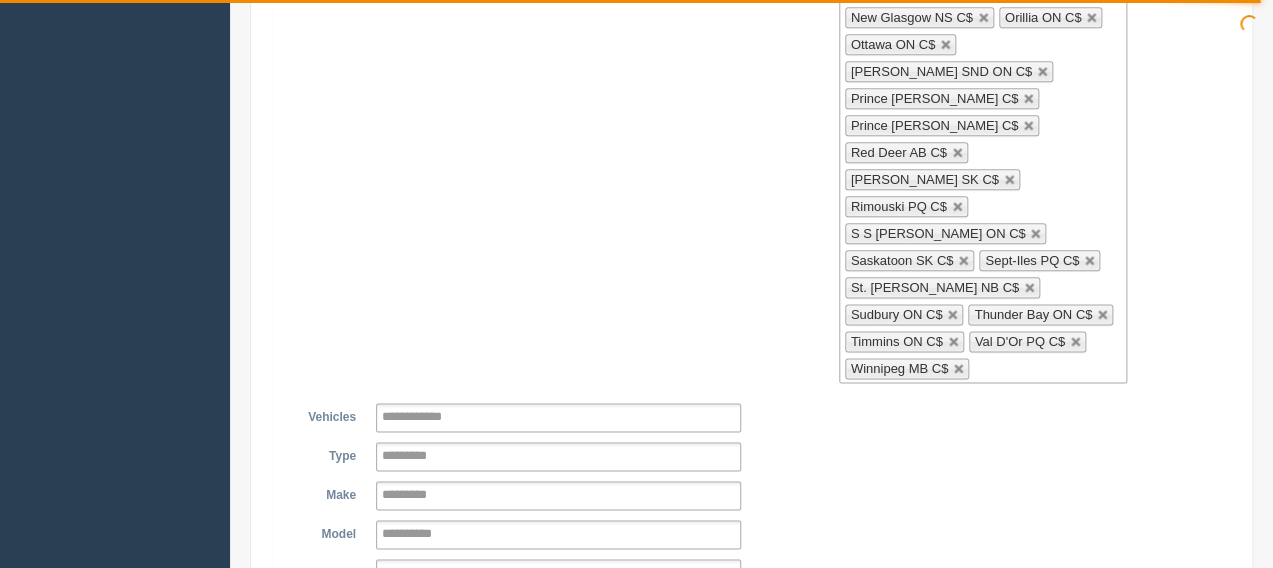scroll, scrollTop: 855, scrollLeft: 0, axis: vertical 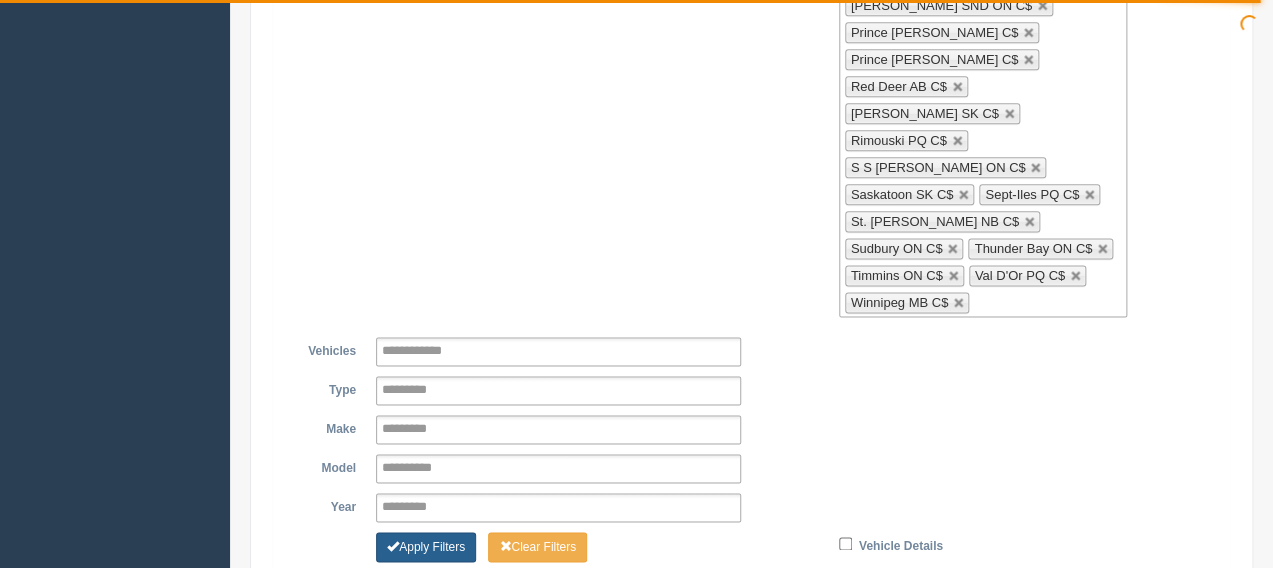 click on "Apply Filters" at bounding box center (426, 547) 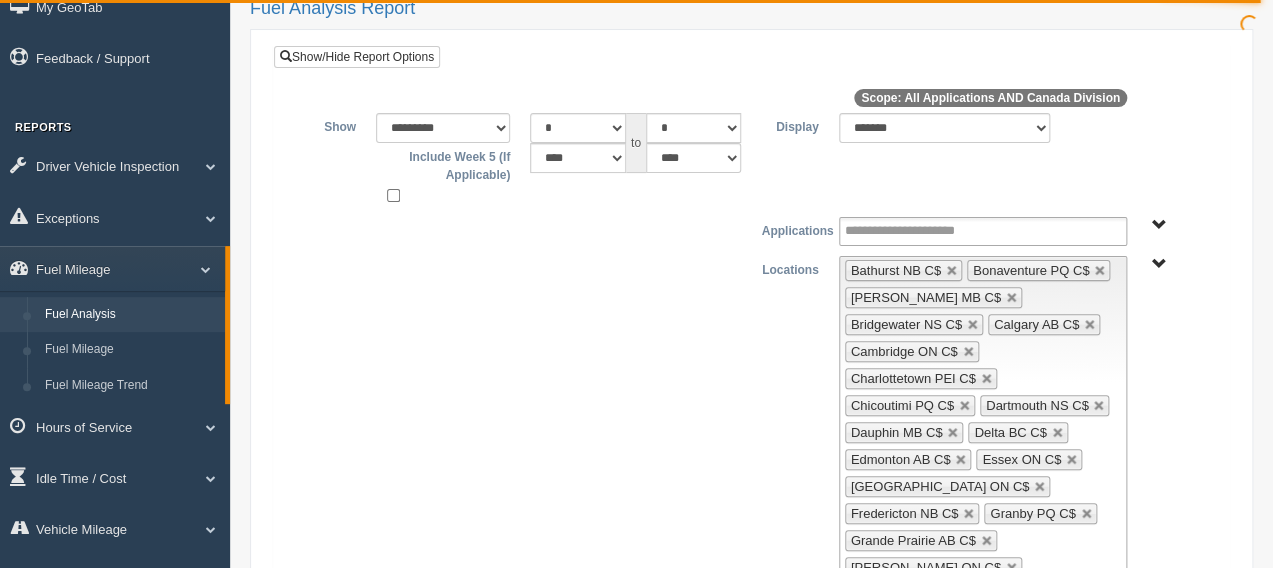 scroll, scrollTop: 0, scrollLeft: 0, axis: both 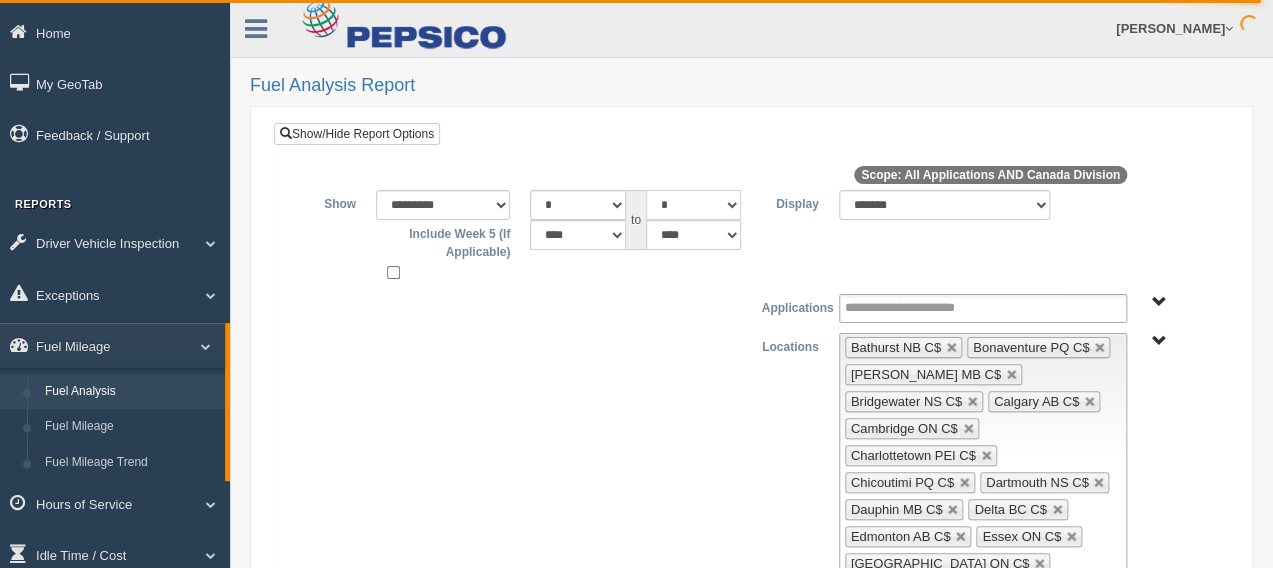 click on "*
*
*
*
*
*
*
*
*
**
**
**
**" at bounding box center (693, 205) 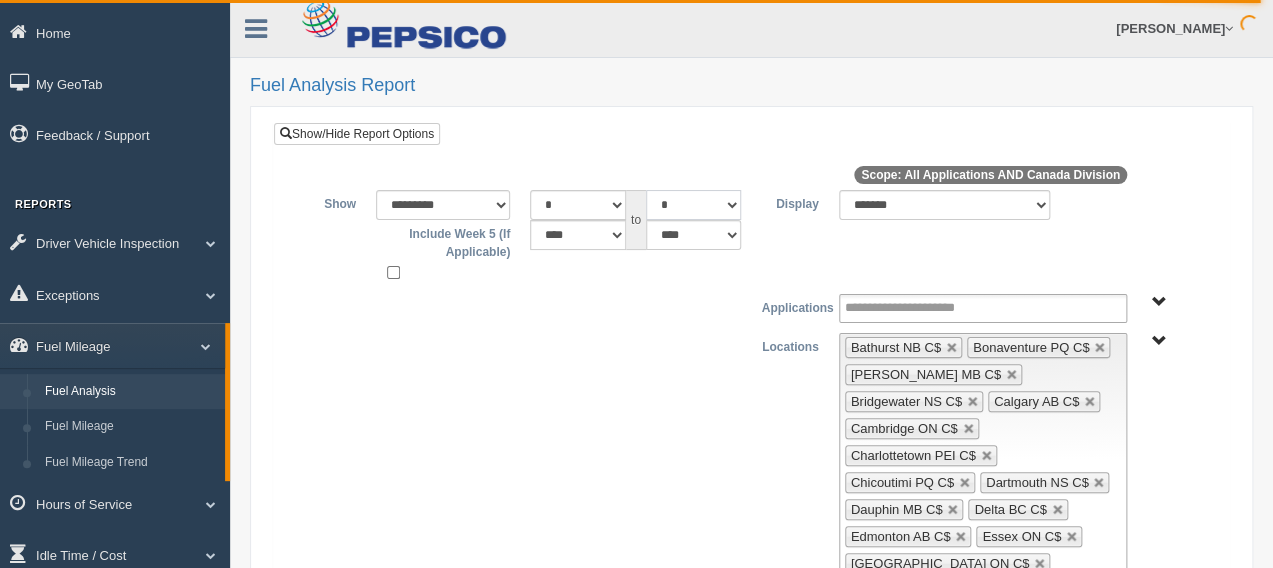 select on "*" 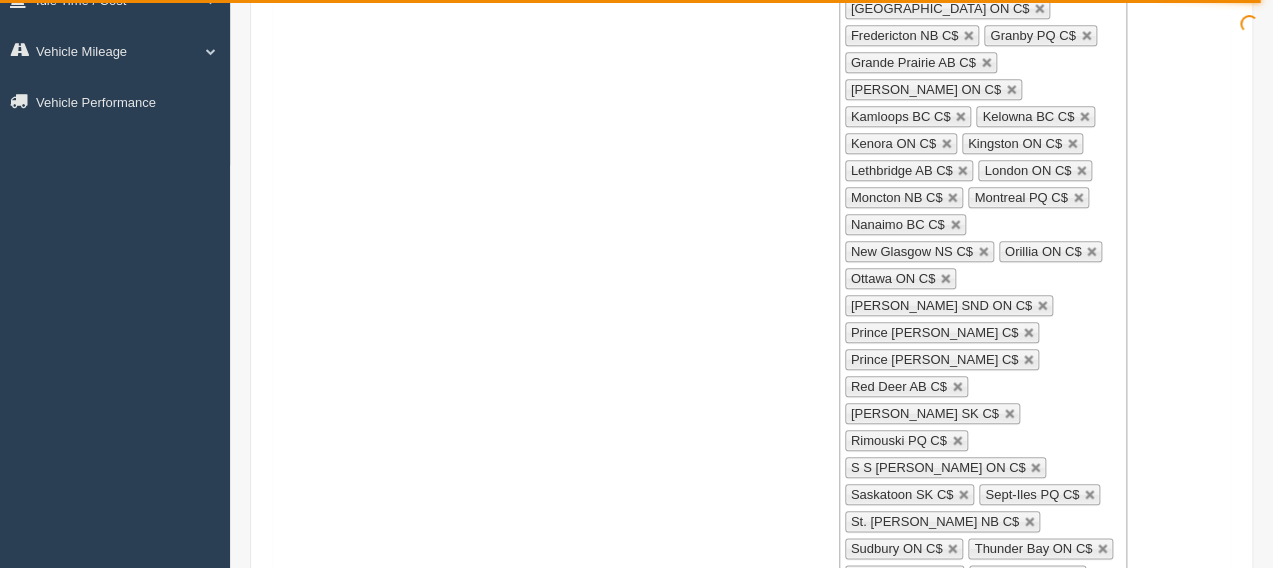 scroll, scrollTop: 855, scrollLeft: 0, axis: vertical 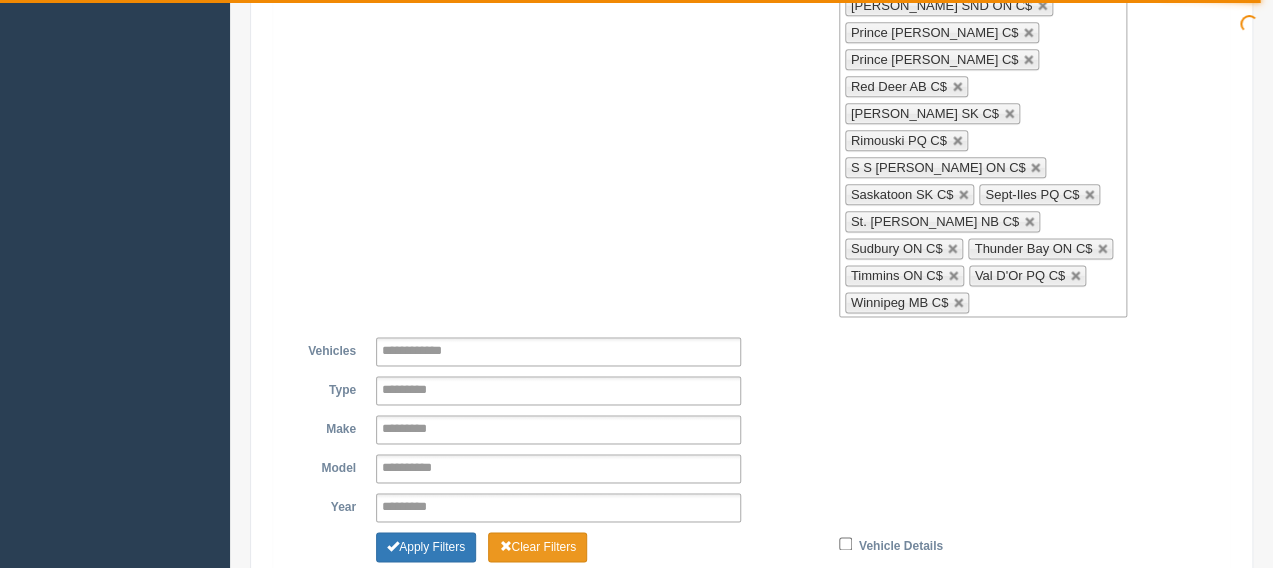 click on "Clear Filters" at bounding box center (537, 547) 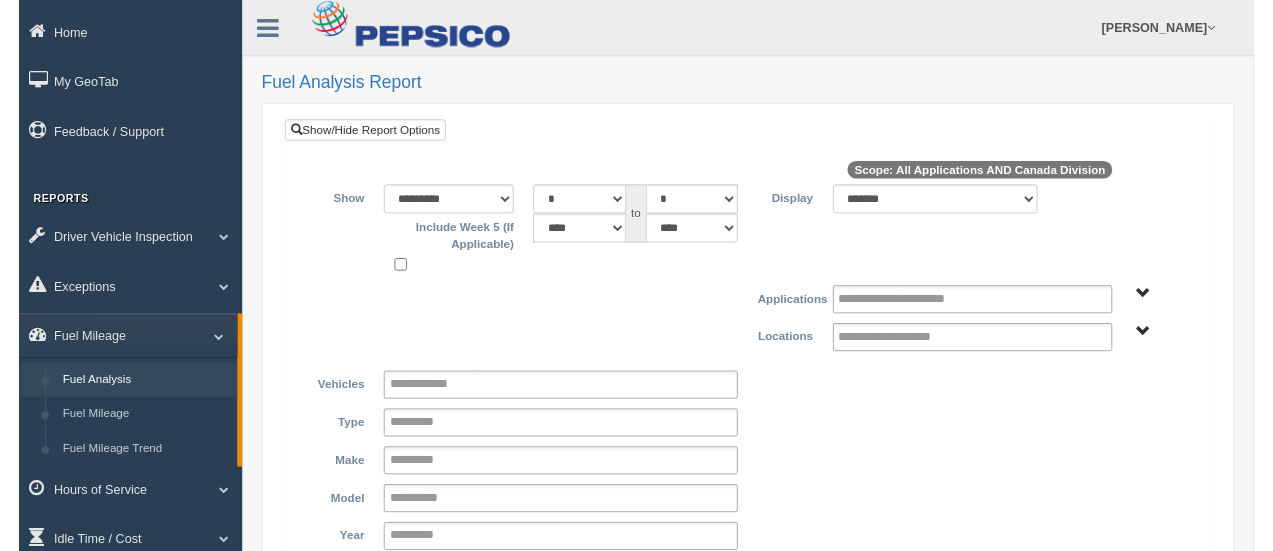 scroll, scrollTop: 0, scrollLeft: 0, axis: both 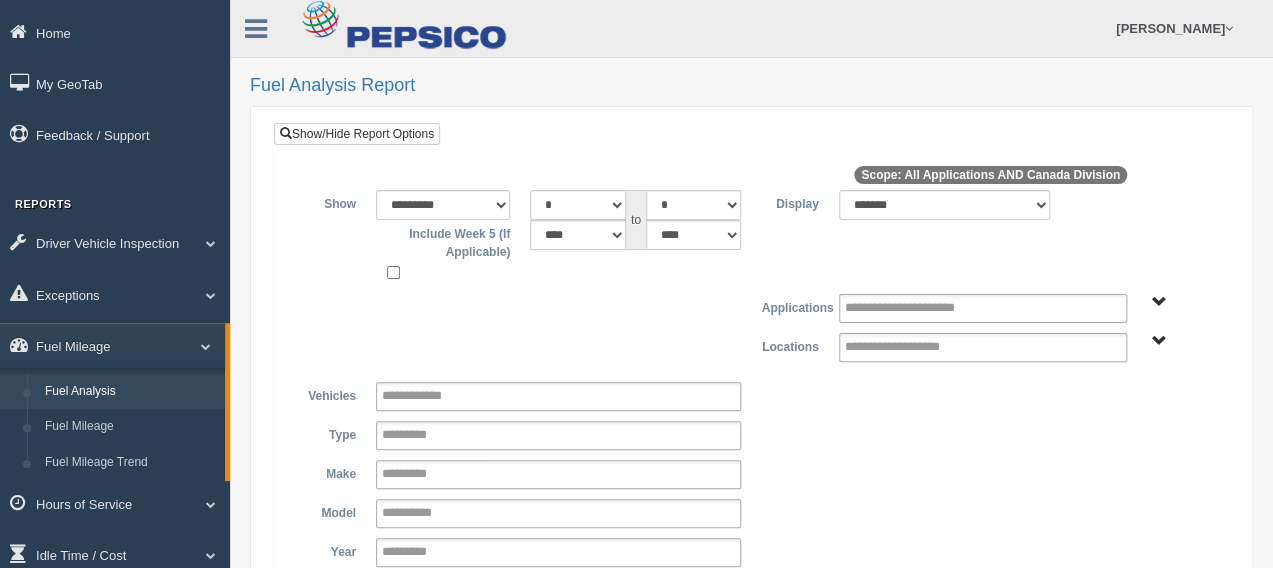 click on "Canada Division" at bounding box center [1159, 341] 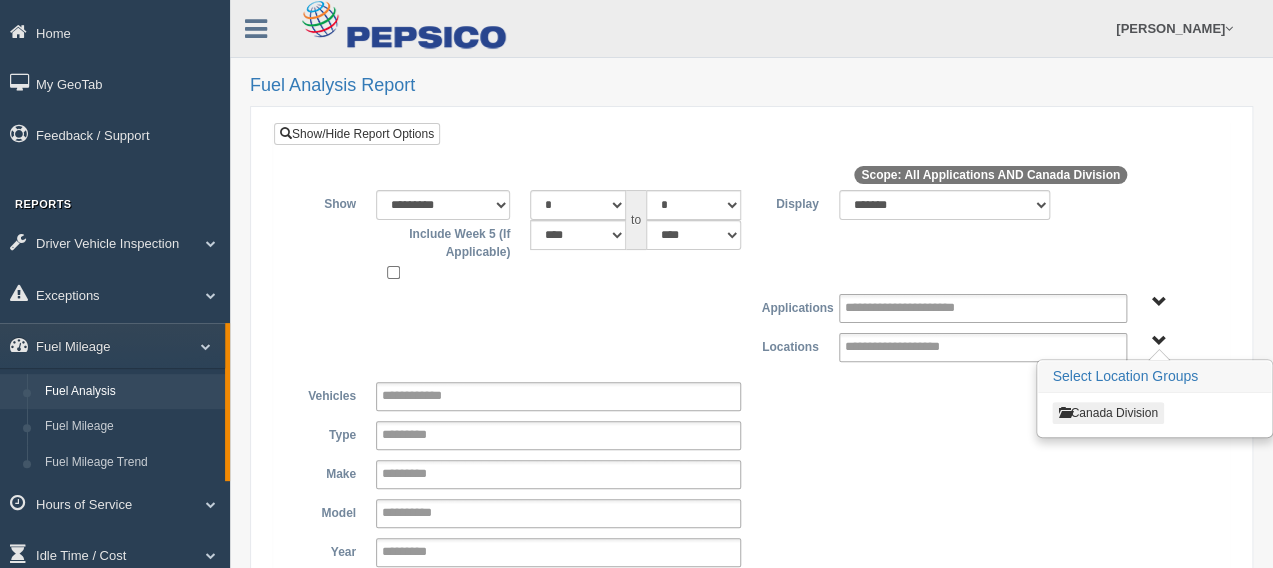 click on "Canada Division" at bounding box center [1107, 413] 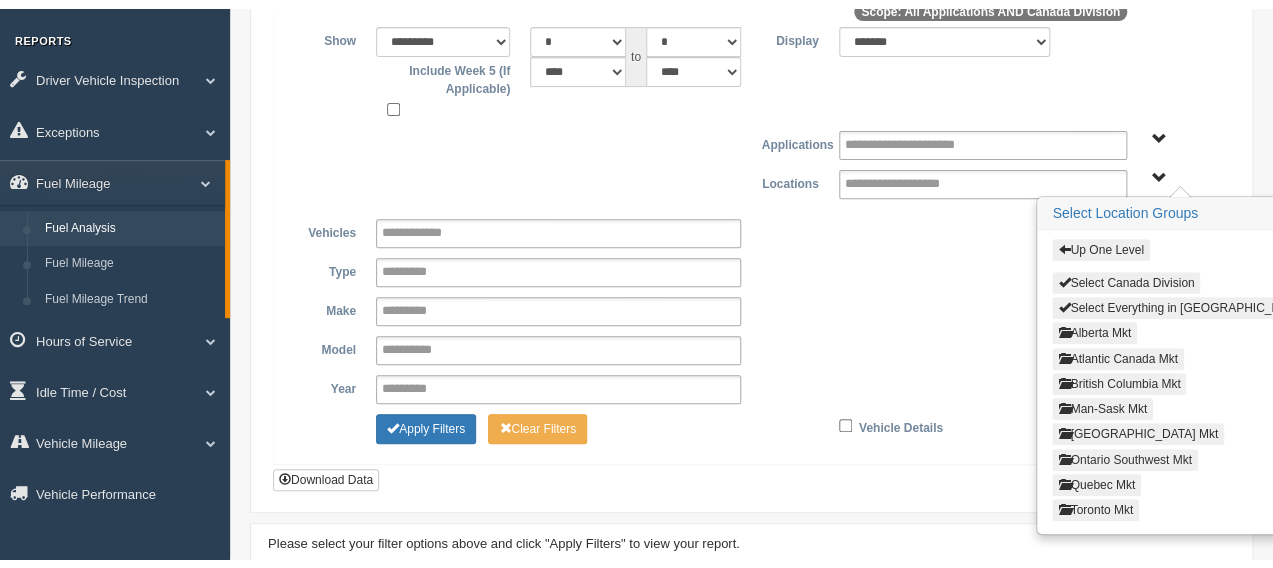 scroll, scrollTop: 222, scrollLeft: 0, axis: vertical 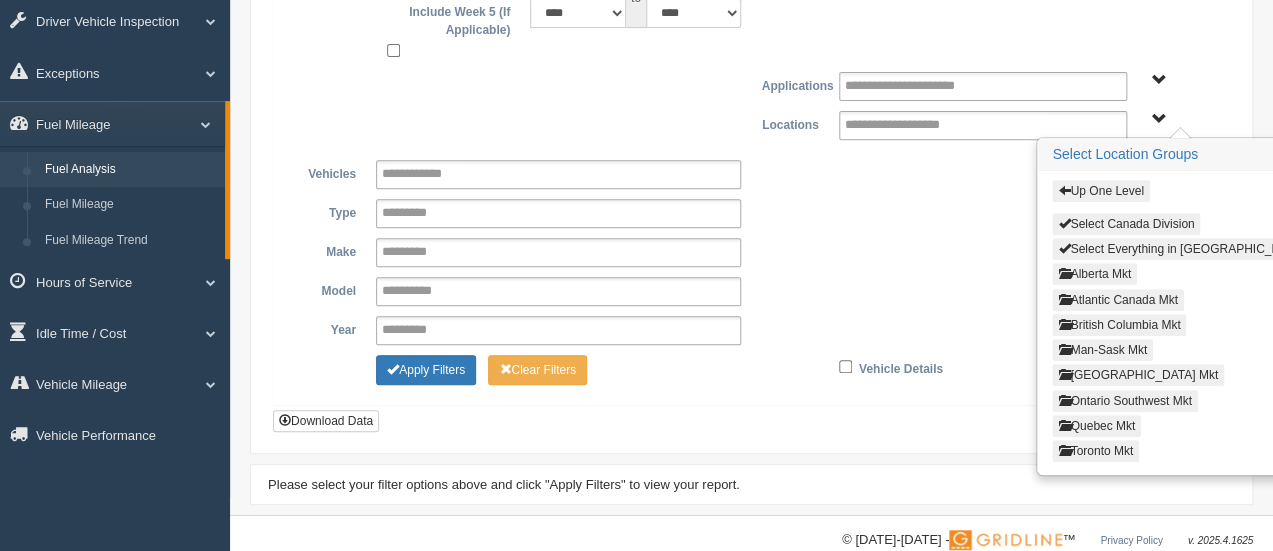 click on "Alberta Mkt" at bounding box center (1094, 274) 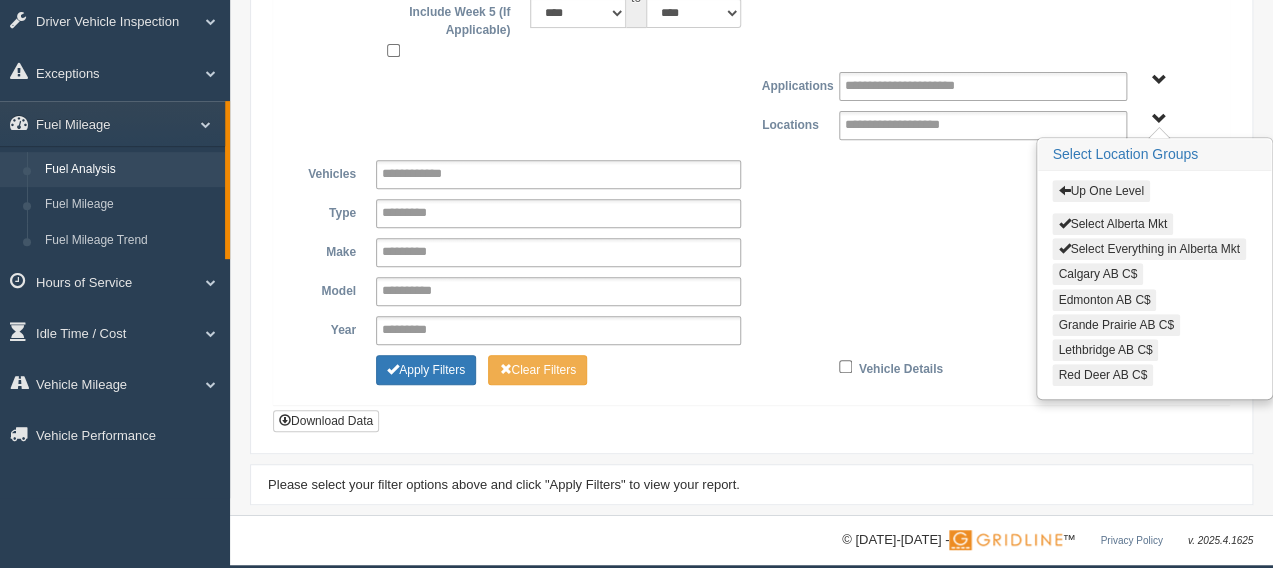 click on "Select Everything in Alberta Mkt" at bounding box center [1148, 249] 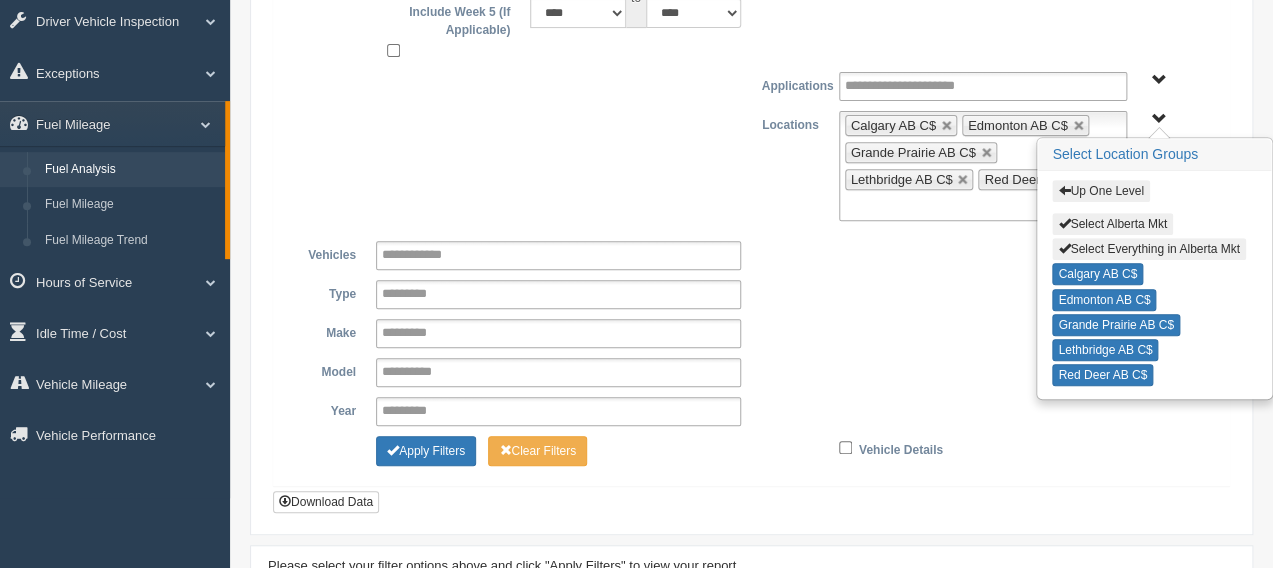 click on "Up One Level" at bounding box center (1100, 191) 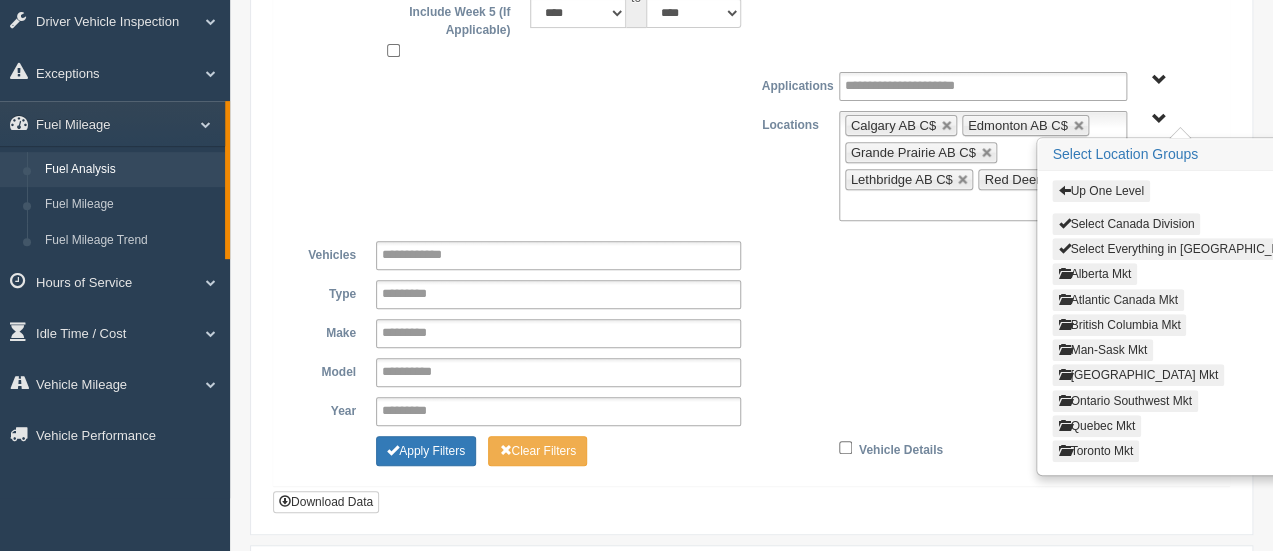 click on "Atlantic Canada Mkt" at bounding box center [1117, 300] 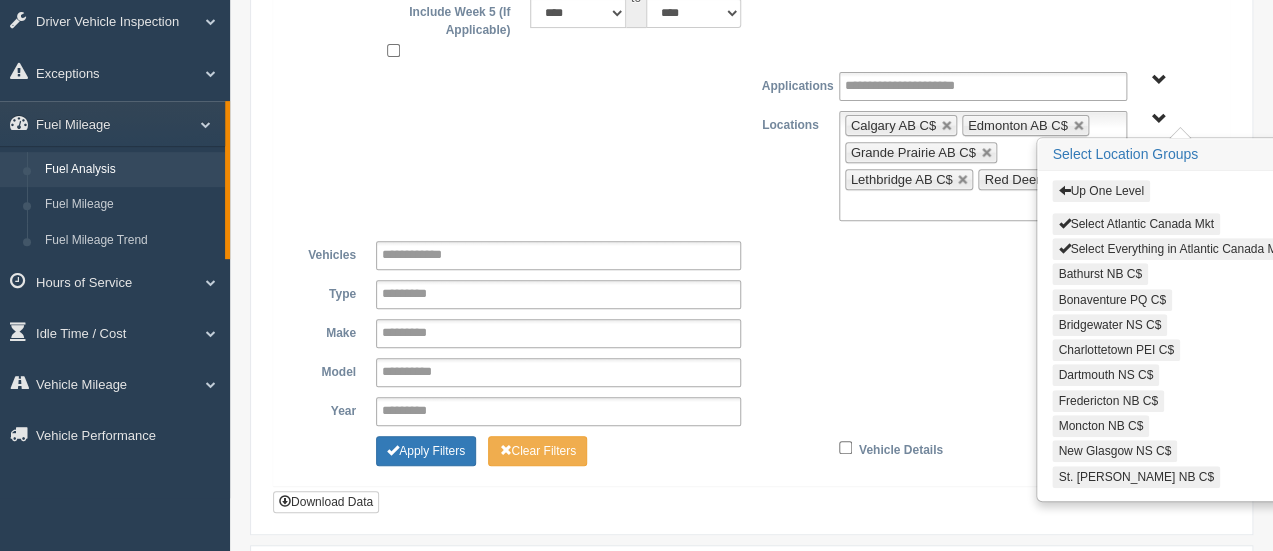 click on "Select Everything in Atlantic Canada Mkt" at bounding box center [1172, 249] 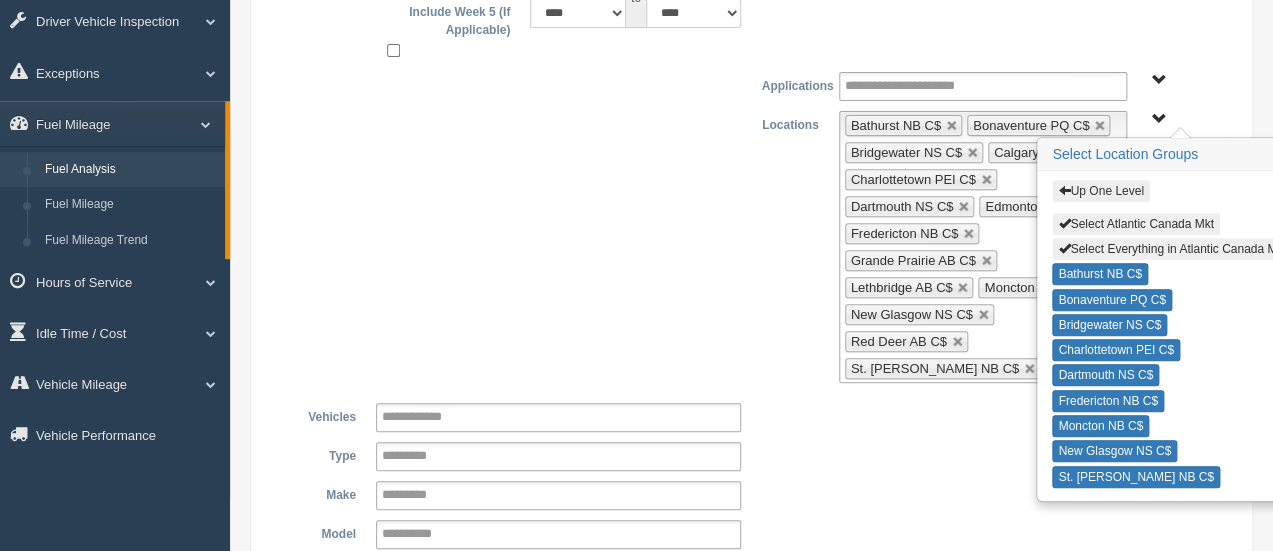 click on "Up One Level" at bounding box center (1100, 191) 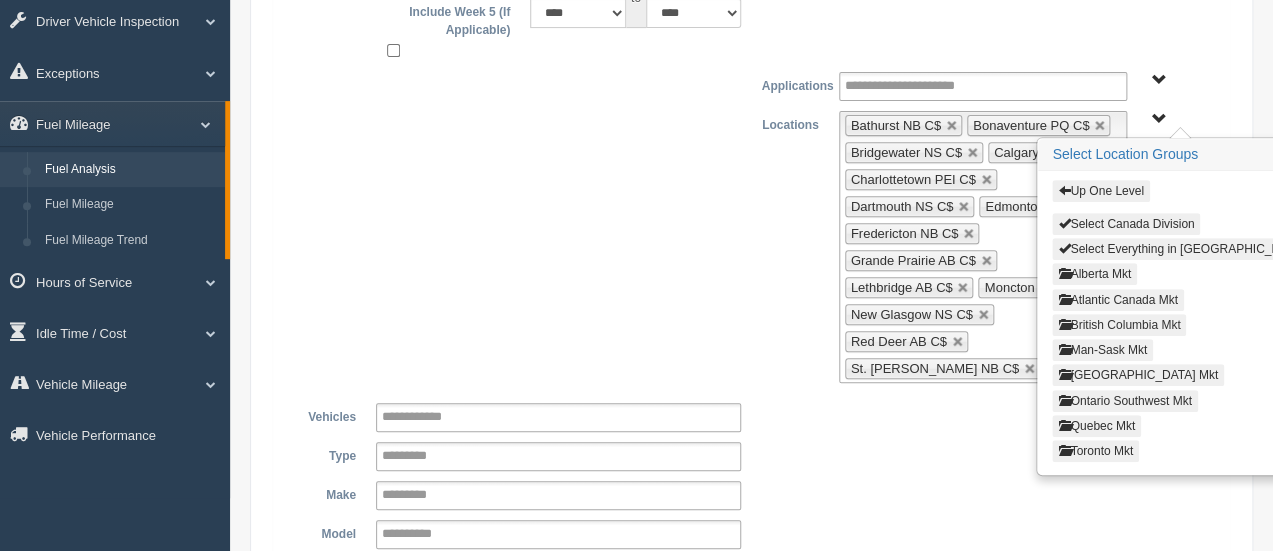 click on "British Columbia Mkt" at bounding box center [1119, 325] 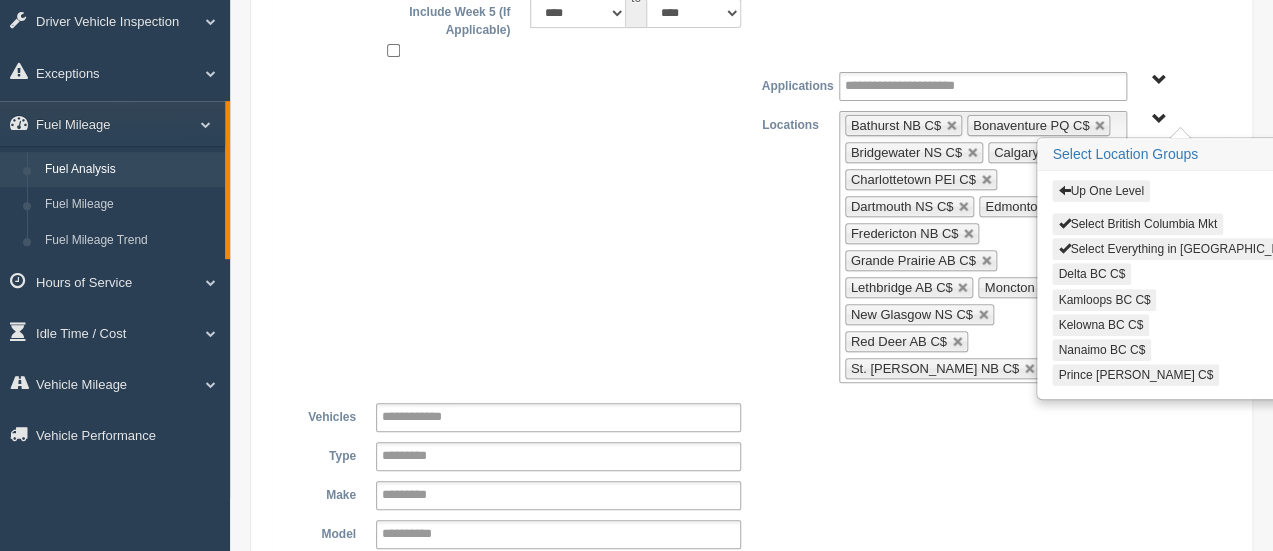 click on "Select Everything in British Columbia Mkt" at bounding box center [1192, 249] 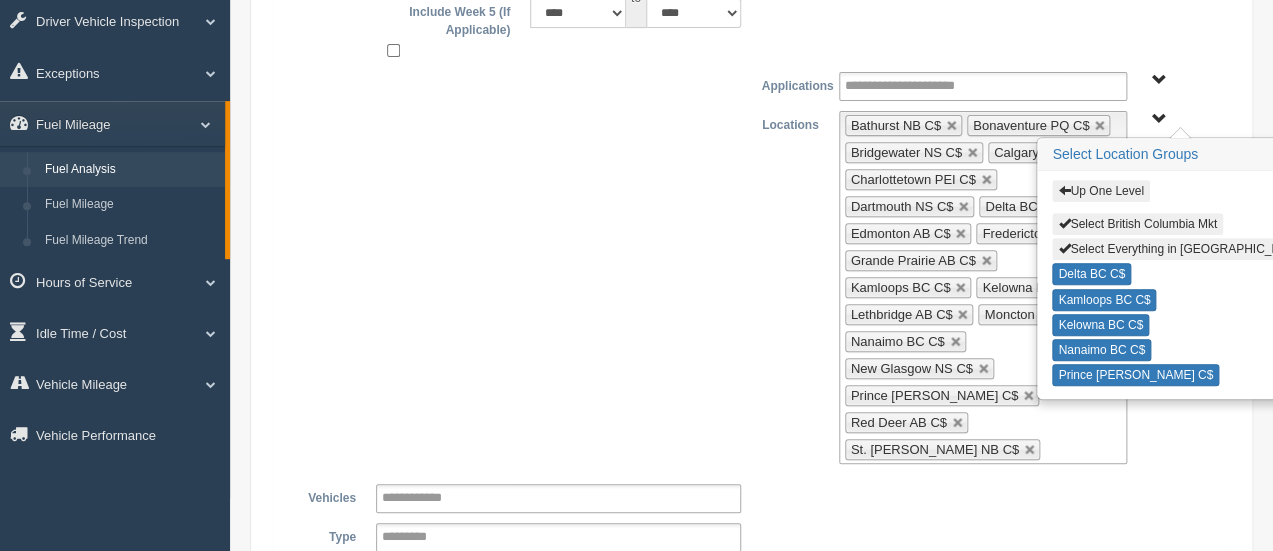 click on "Up One Level" at bounding box center (1100, 191) 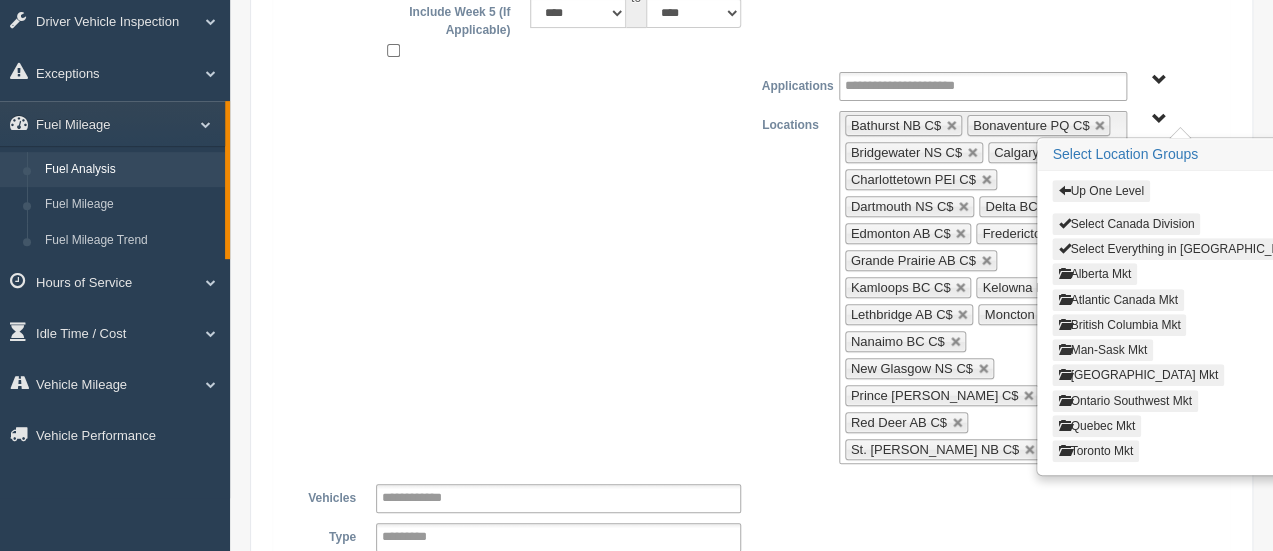 click on "Man-Sask Mkt" at bounding box center [1102, 350] 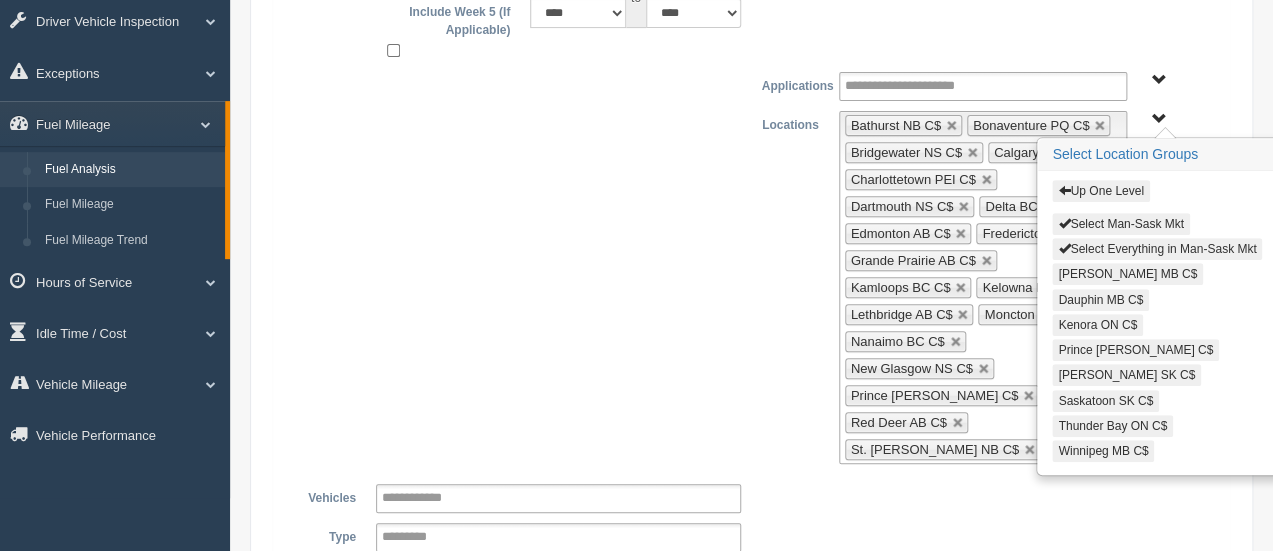 click on "Select Everything in Man-Sask Mkt" at bounding box center [1157, 249] 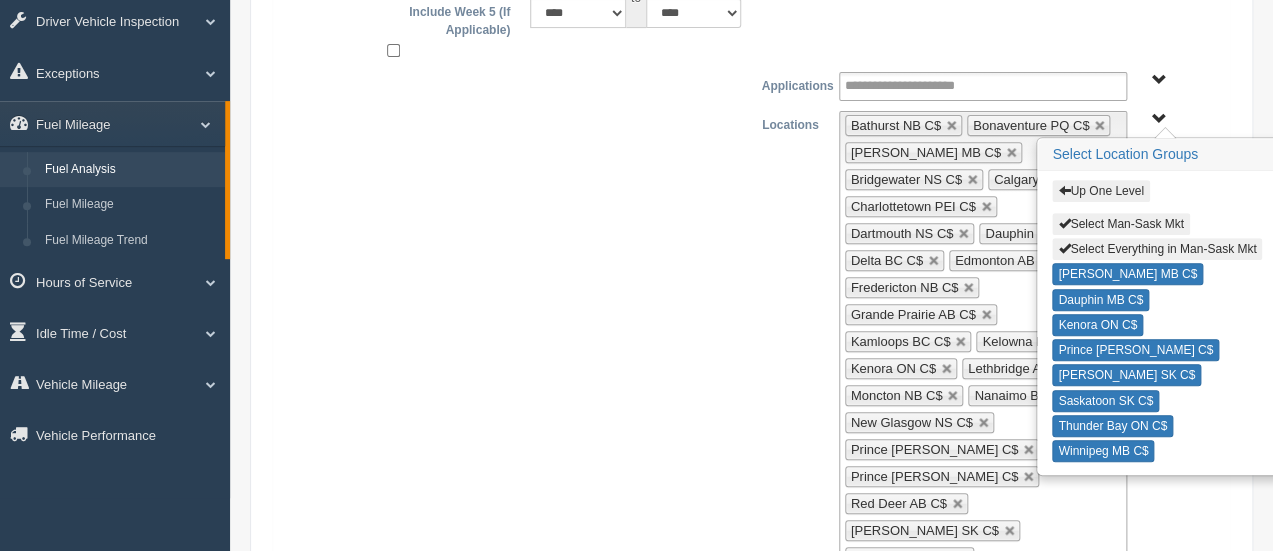 click on "Up One Level" at bounding box center (1100, 191) 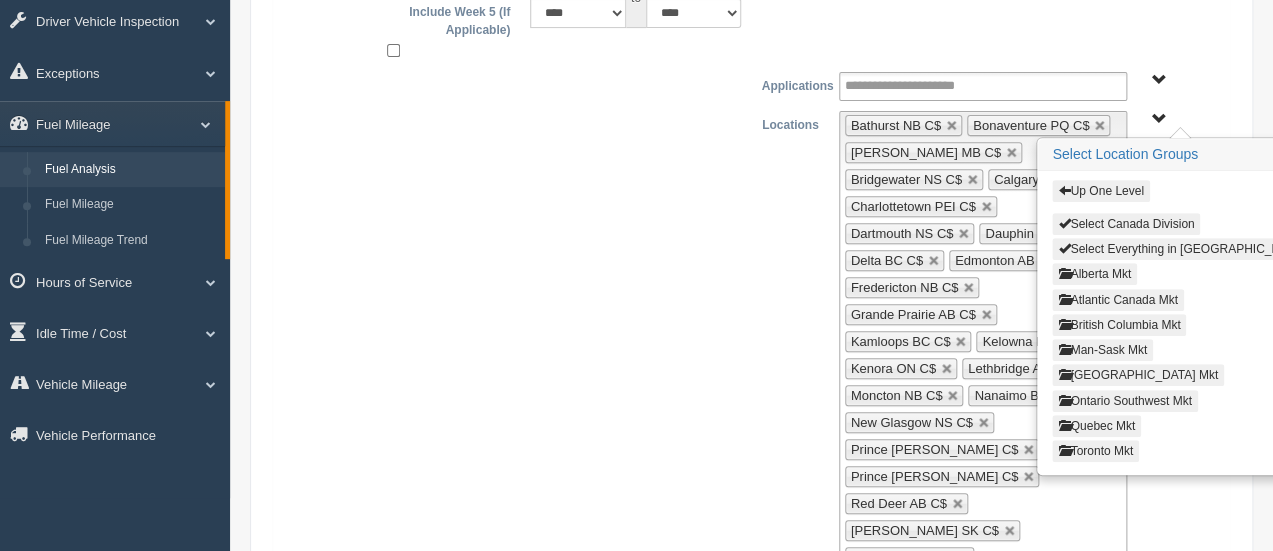 click on "North East Ontario Mkt" at bounding box center (1138, 375) 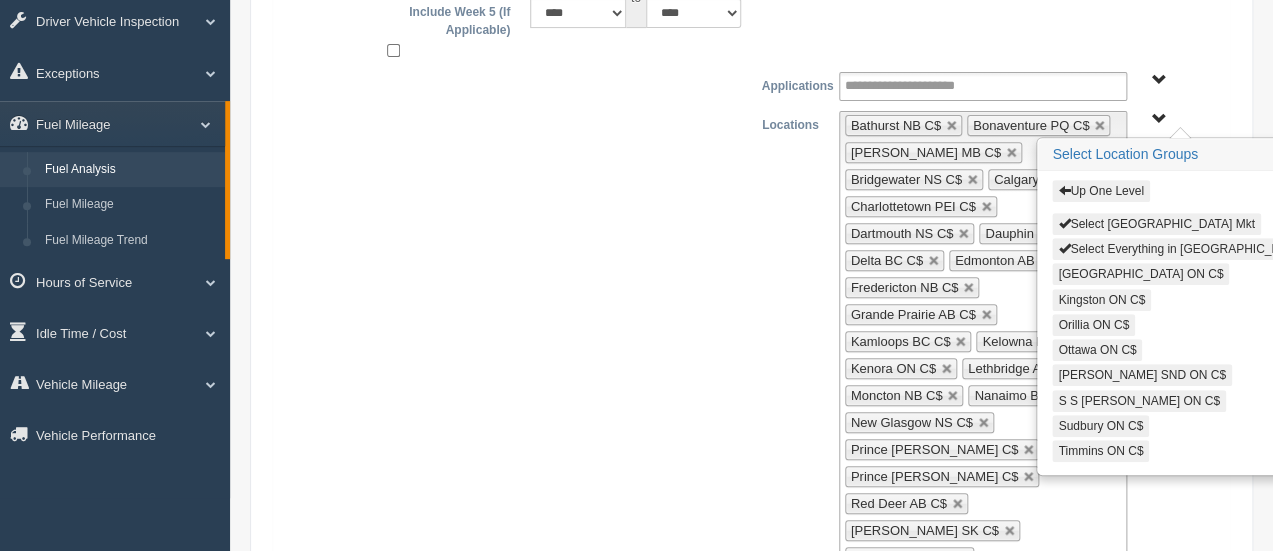 click on "Select Everything in North East Ontario Mkt" at bounding box center [1192, 249] 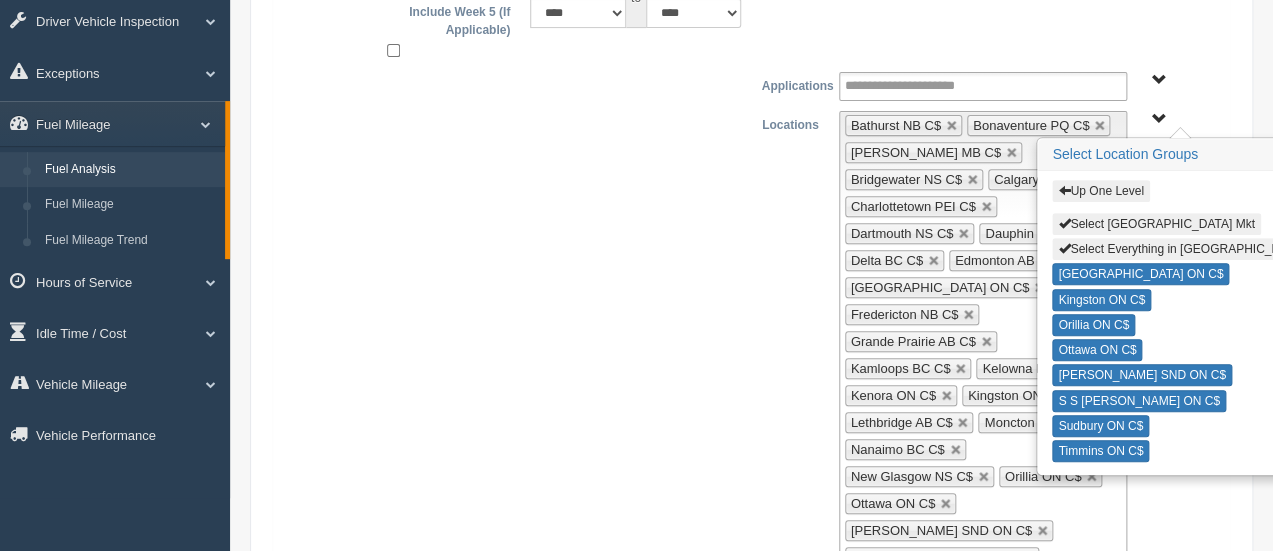 click on "Up One Level" at bounding box center [1100, 191] 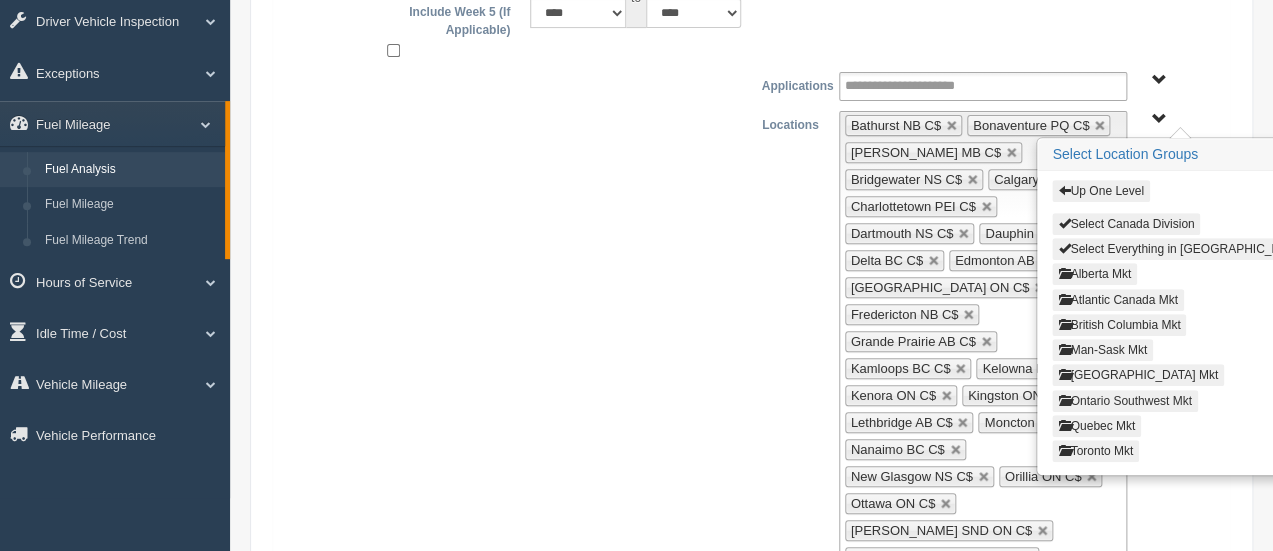 click on "Ontario Southwest Mkt" at bounding box center (1124, 401) 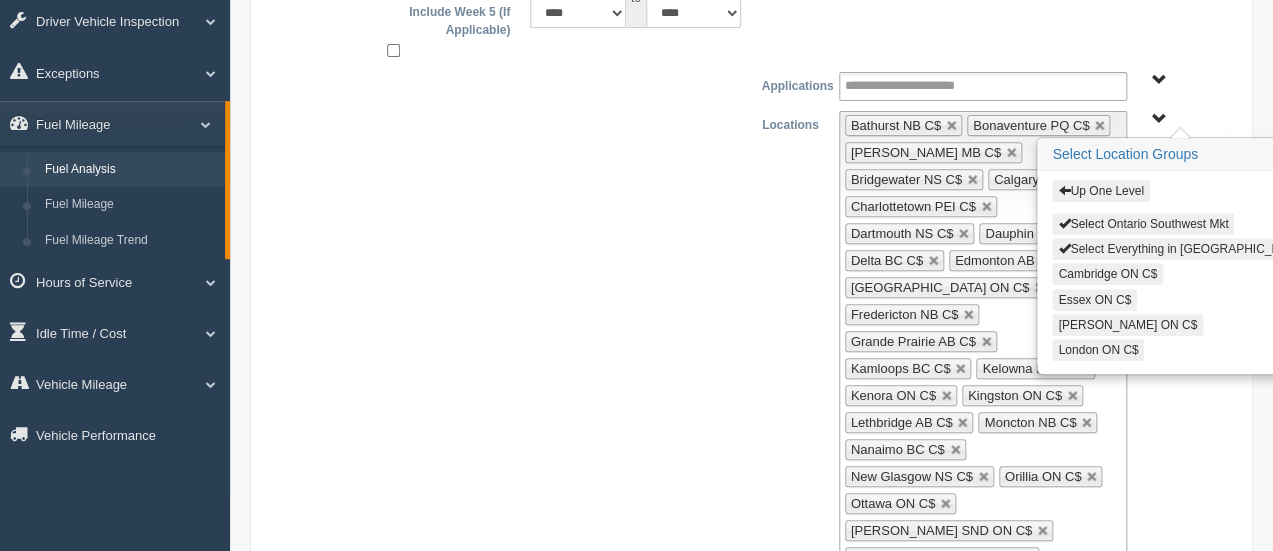 click on "Select Everything in Ontario Southwest Mkt" at bounding box center (1222, 249) 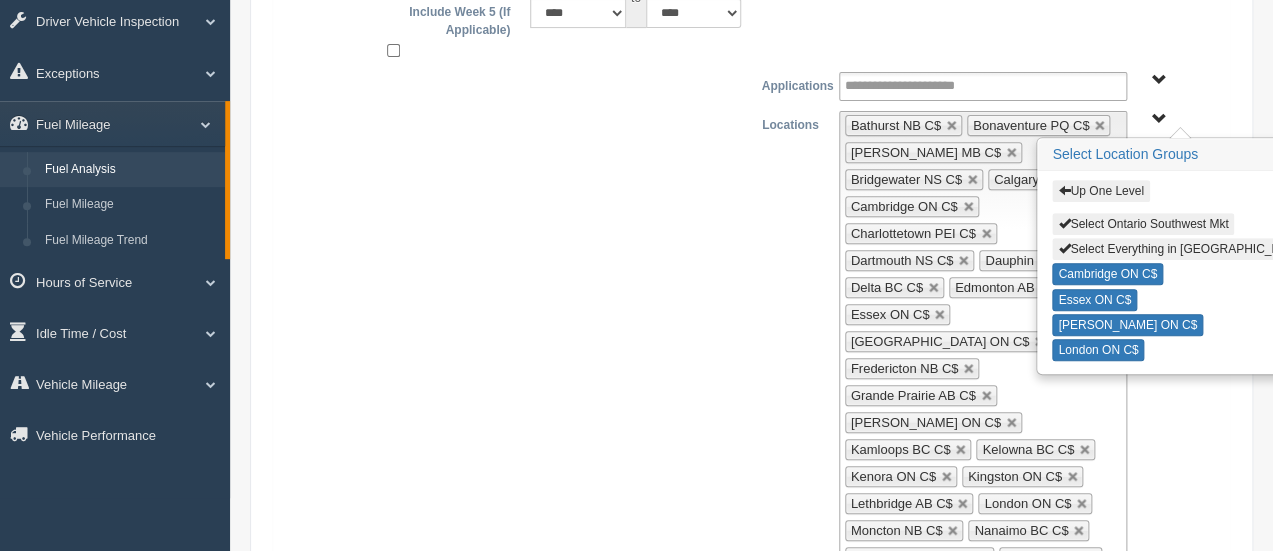 click on "Up One Level" at bounding box center [1100, 191] 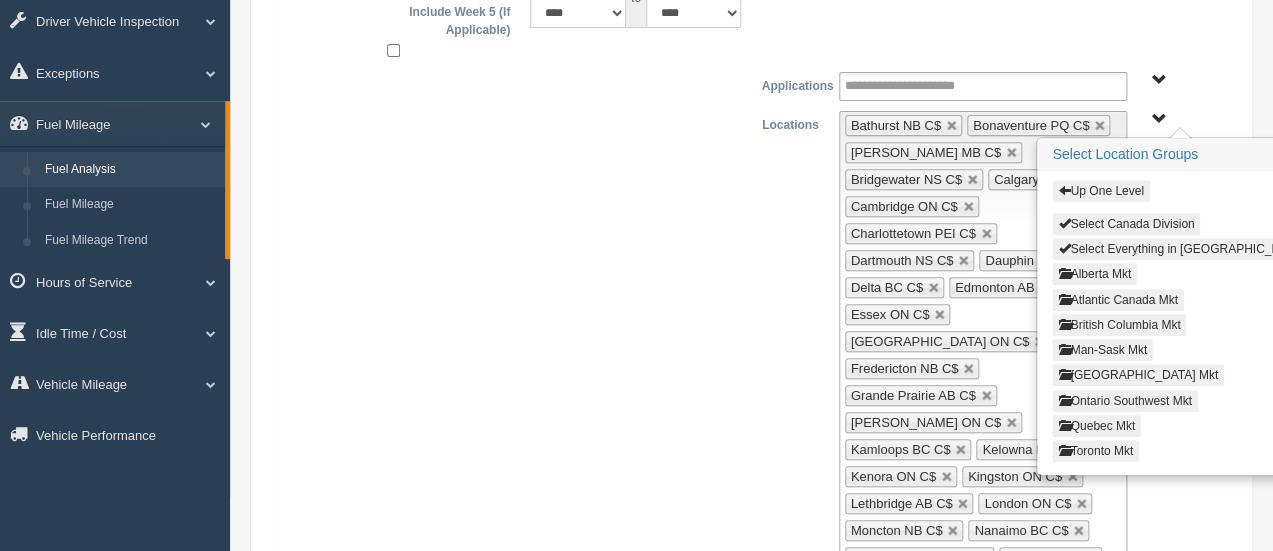 click on "Quebec Mkt" at bounding box center [1096, 426] 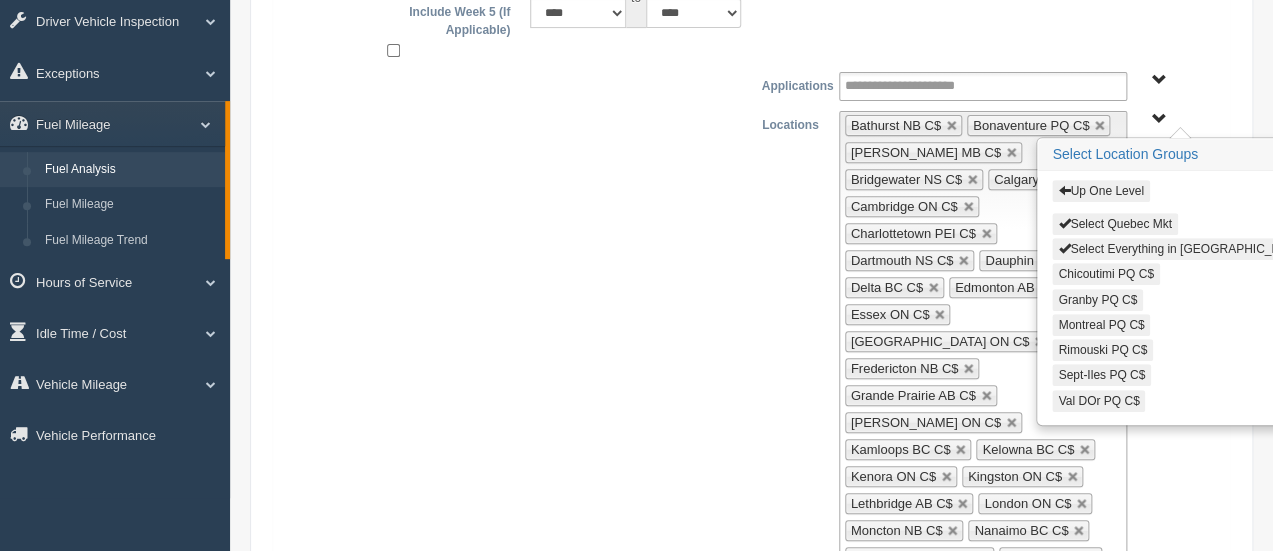 click on "Select Everything in Quebec Mkt" at bounding box center (1192, 249) 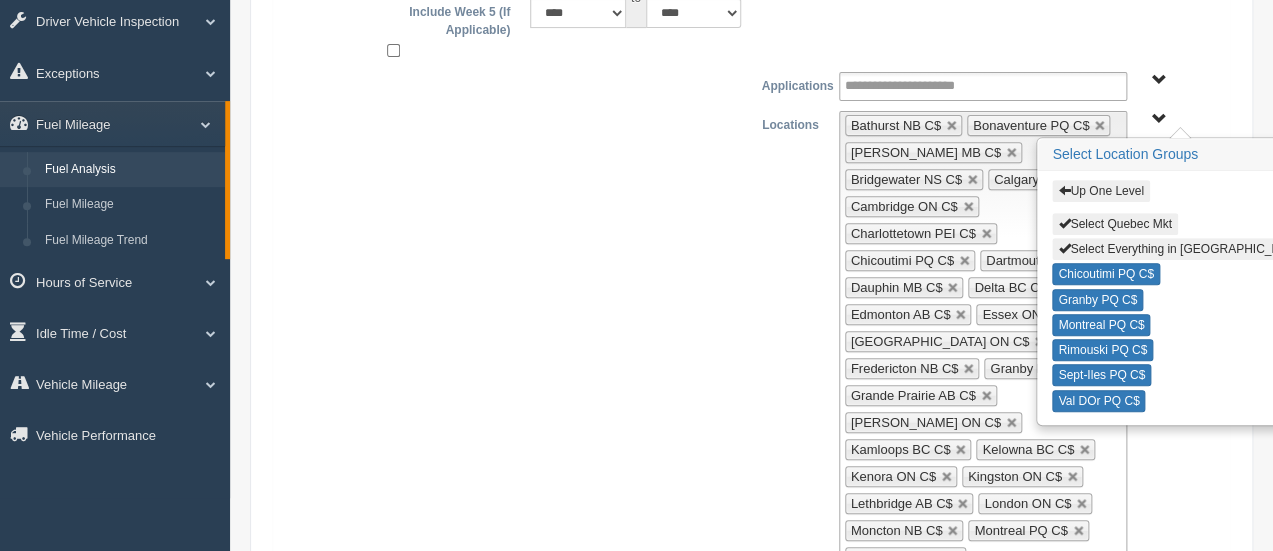 click on "Up One Level" at bounding box center (1100, 191) 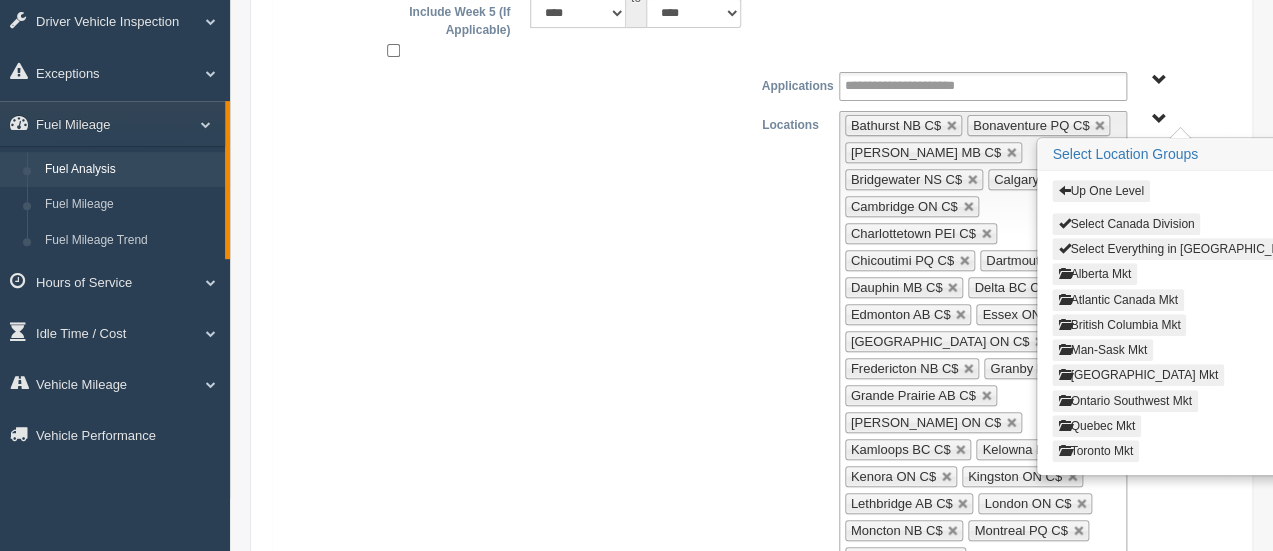 click on "Toronto Mkt" at bounding box center (1095, 451) 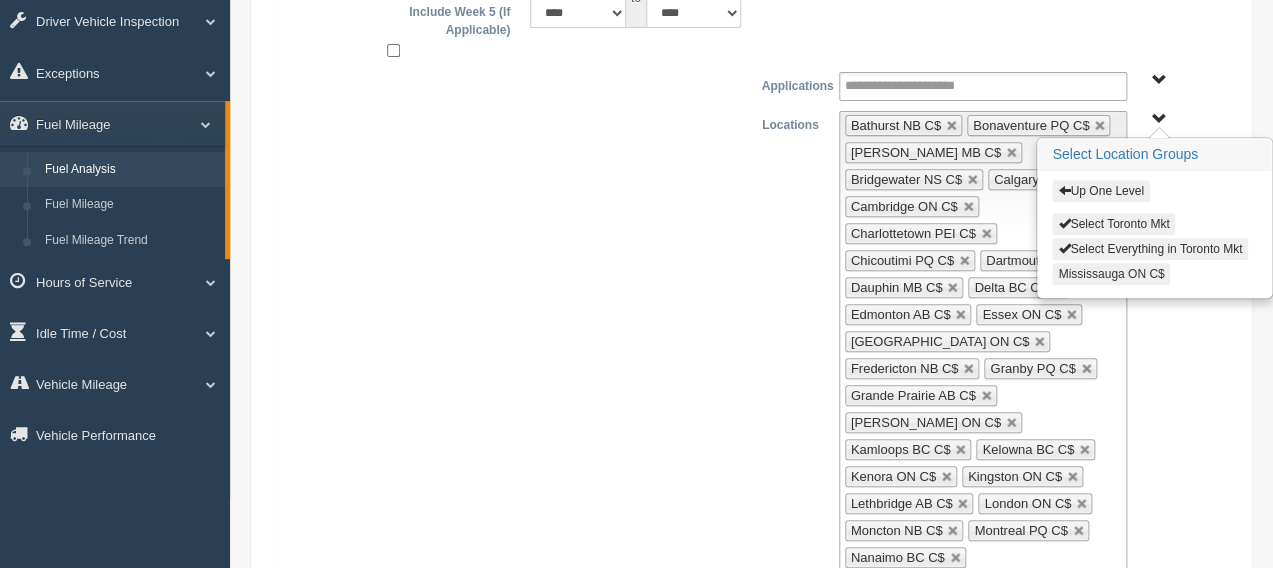 click on "Mississauga ON C$" at bounding box center [1111, 274] 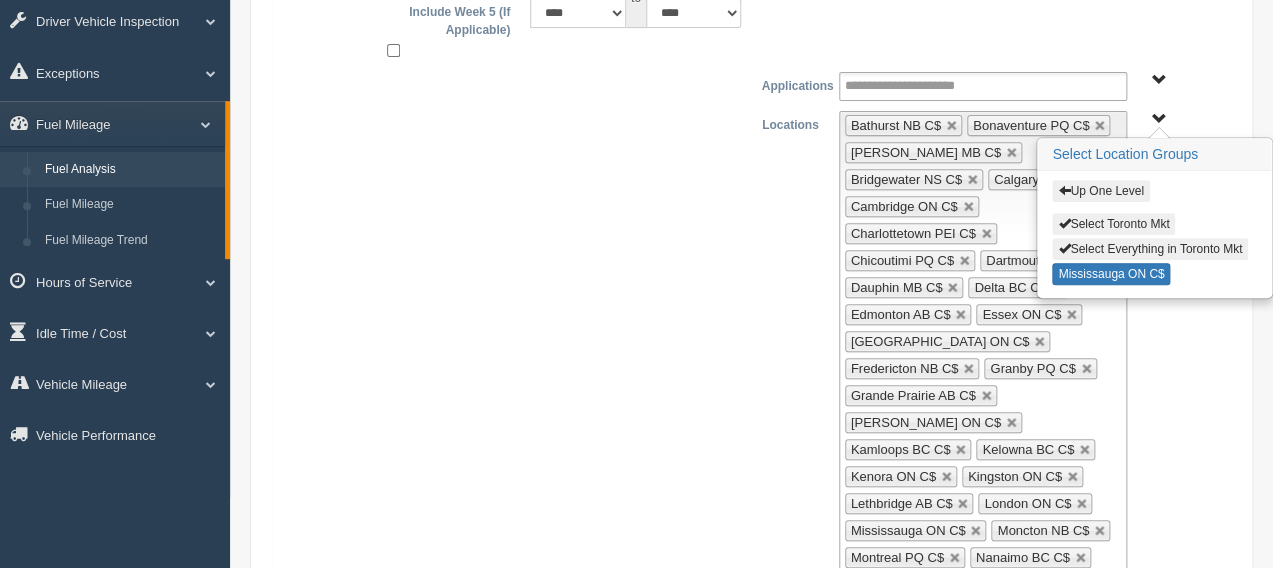 click on "**********" at bounding box center [751, 530] 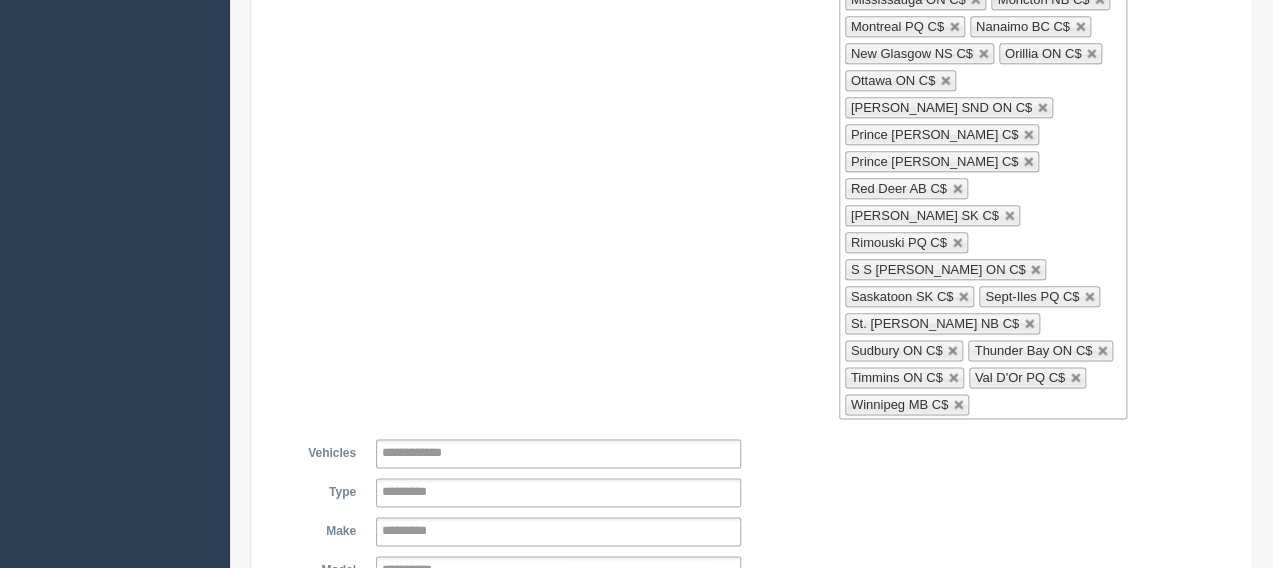 scroll, scrollTop: 777, scrollLeft: 0, axis: vertical 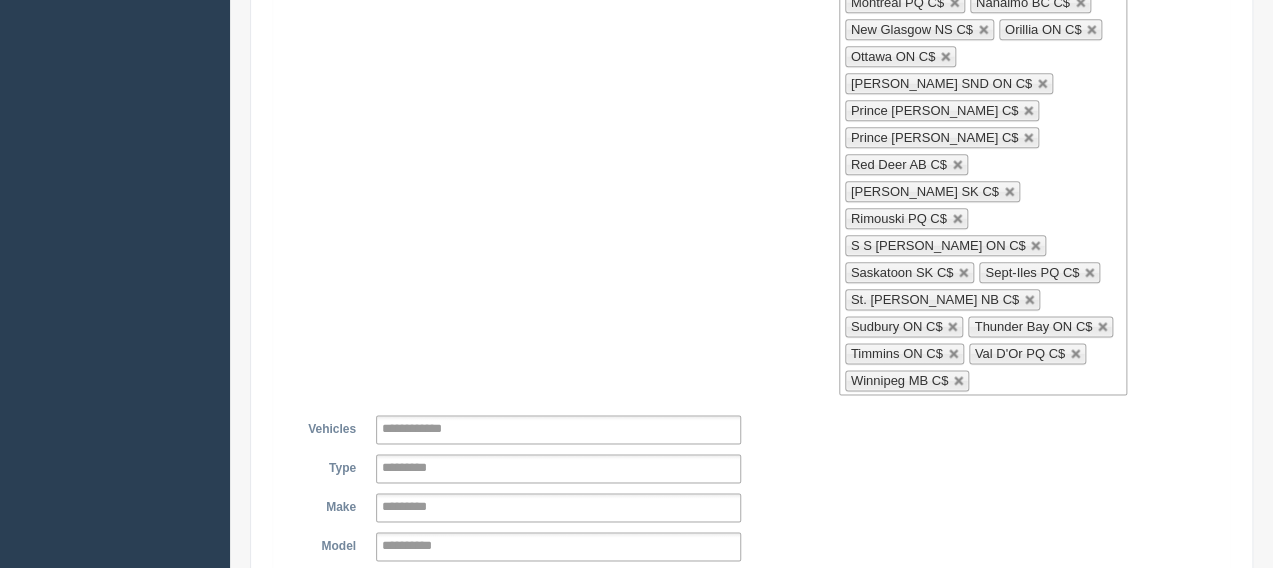click on "Apply Filters" at bounding box center (426, 625) 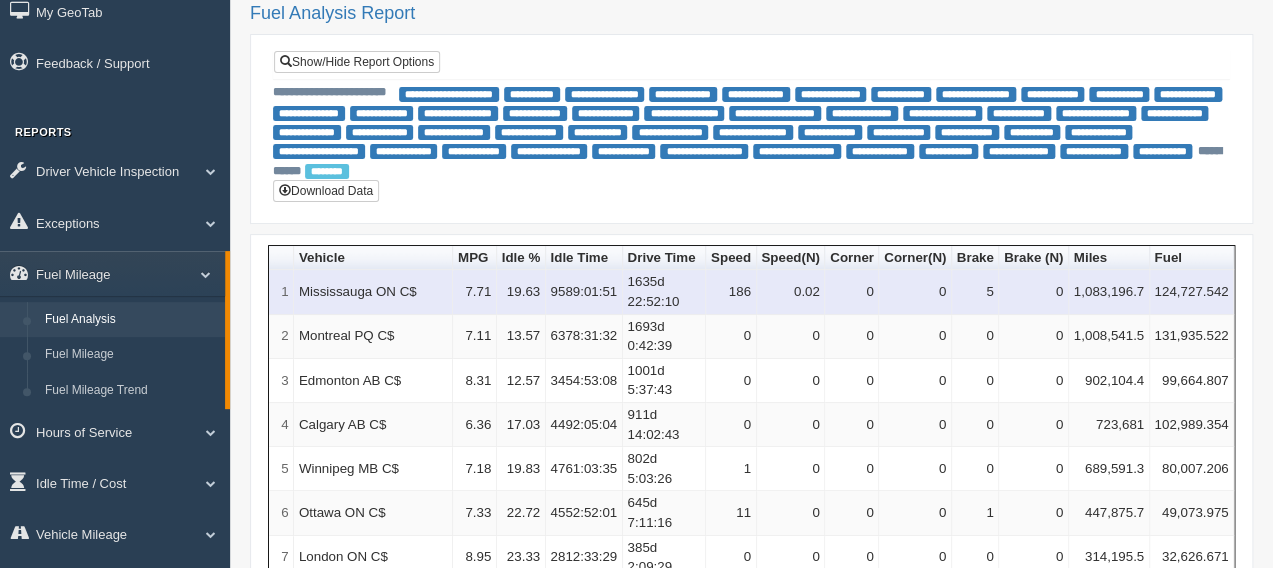 scroll, scrollTop: 222, scrollLeft: 0, axis: vertical 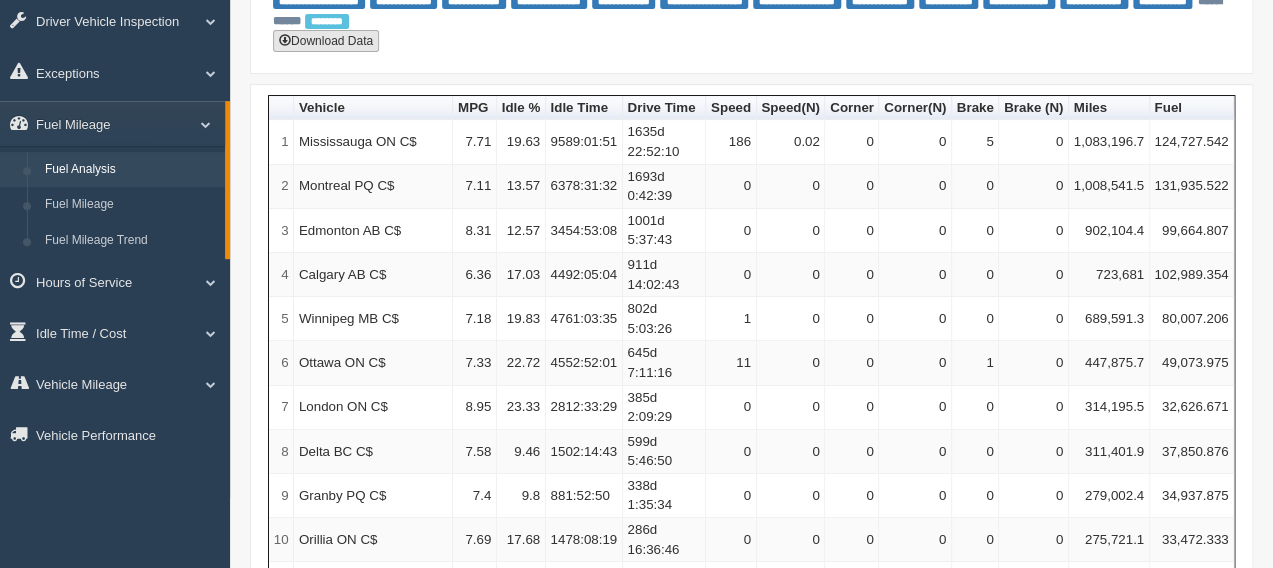 click on "Download Data" at bounding box center (326, 41) 